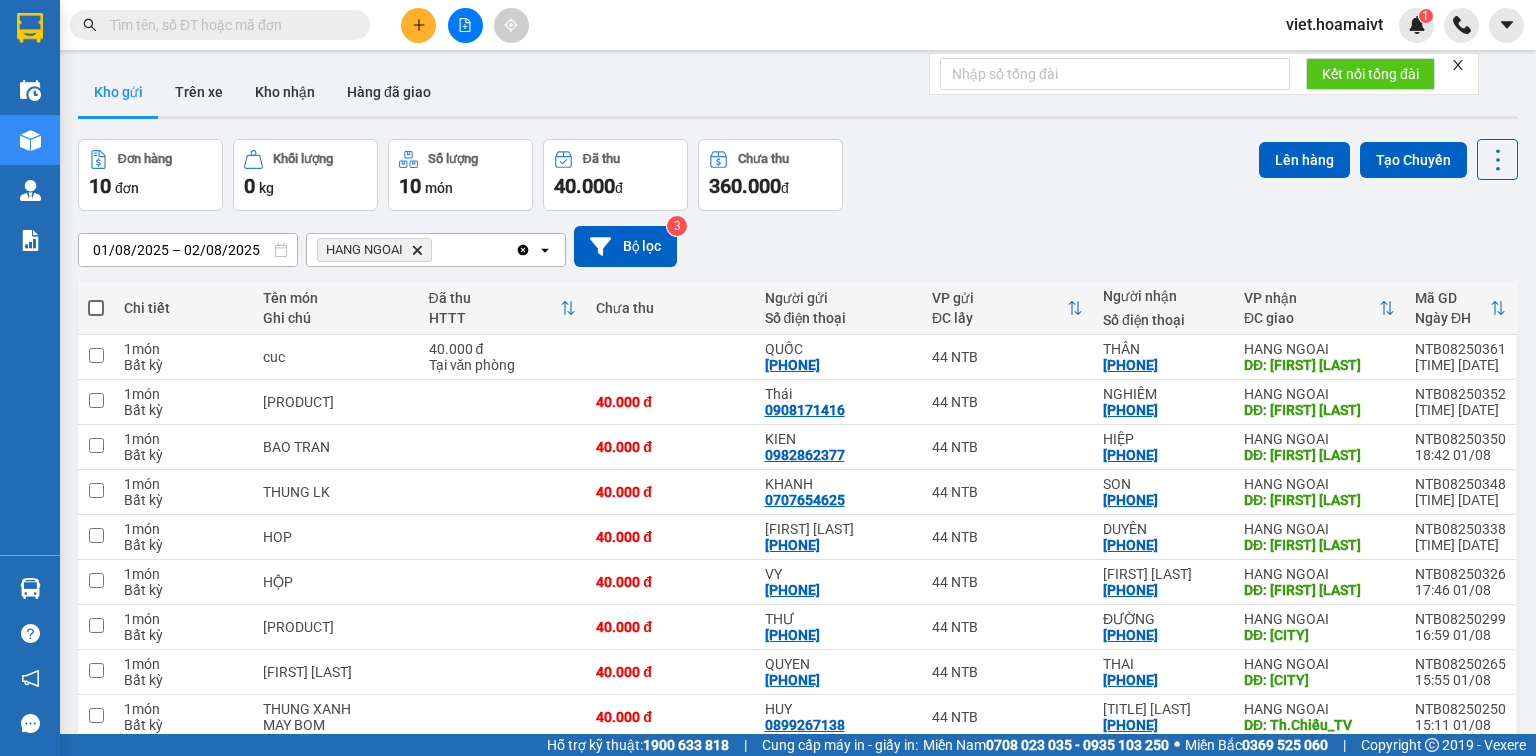scroll, scrollTop: 0, scrollLeft: 0, axis: both 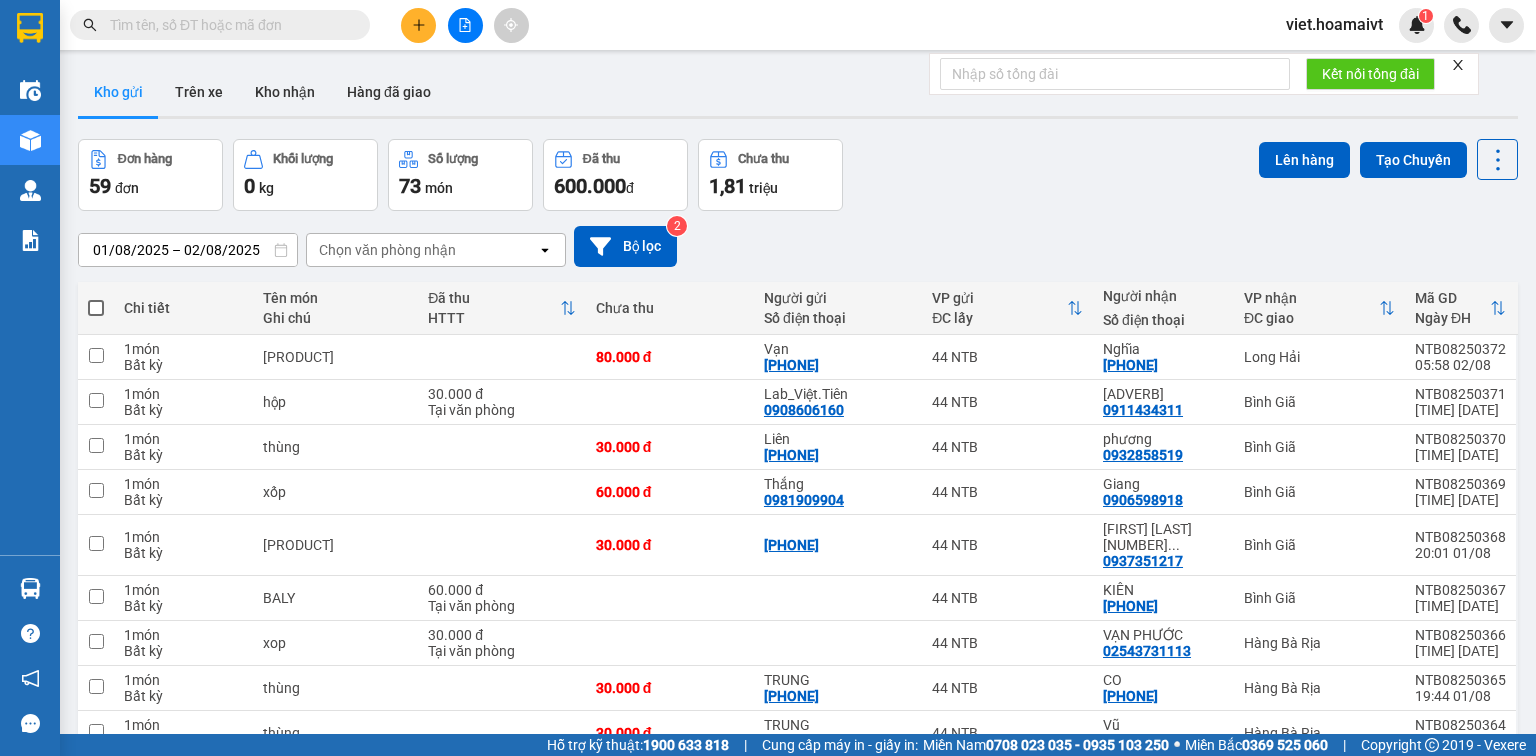 click on "Chọn văn phòng nhận" at bounding box center (387, 250) 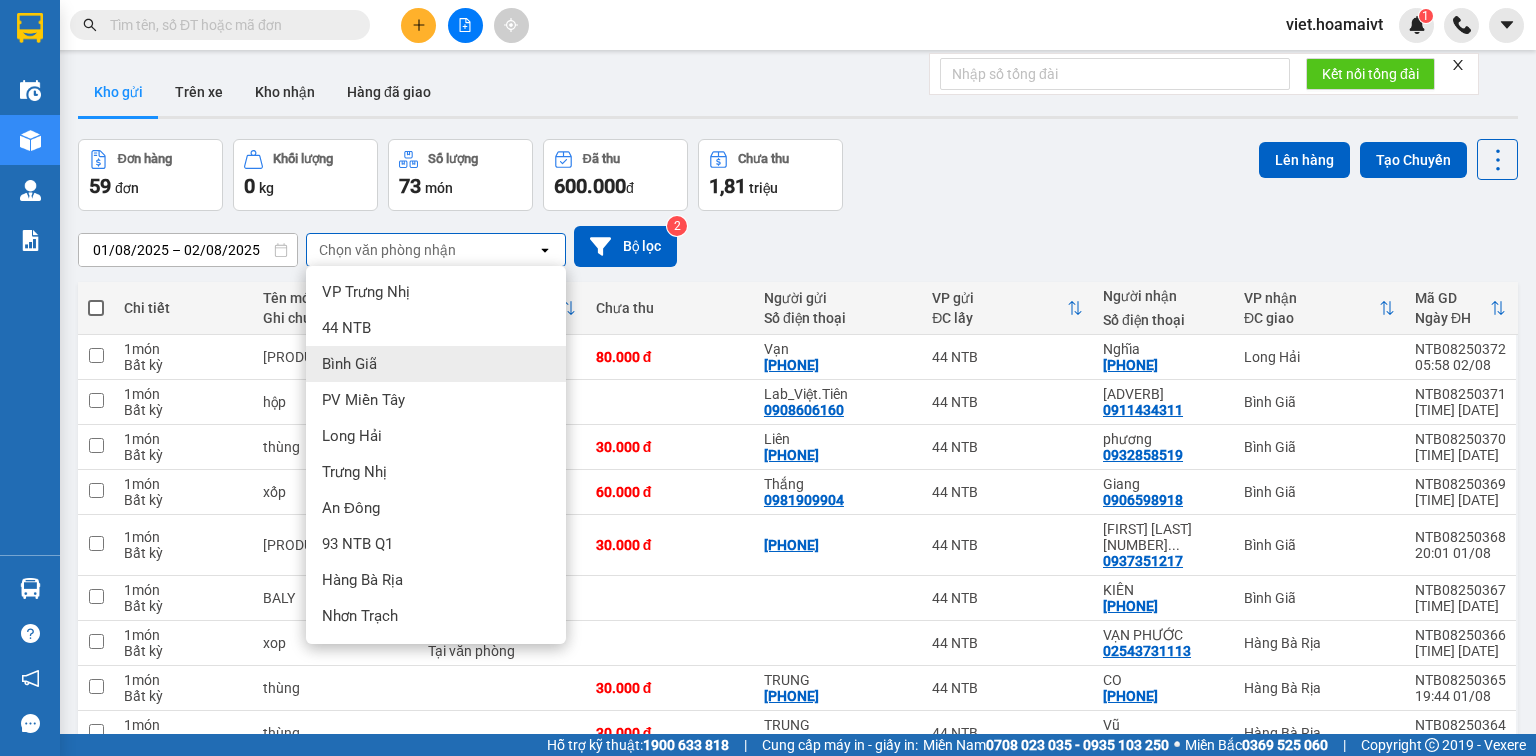 click on "Bình Giã" at bounding box center (436, 364) 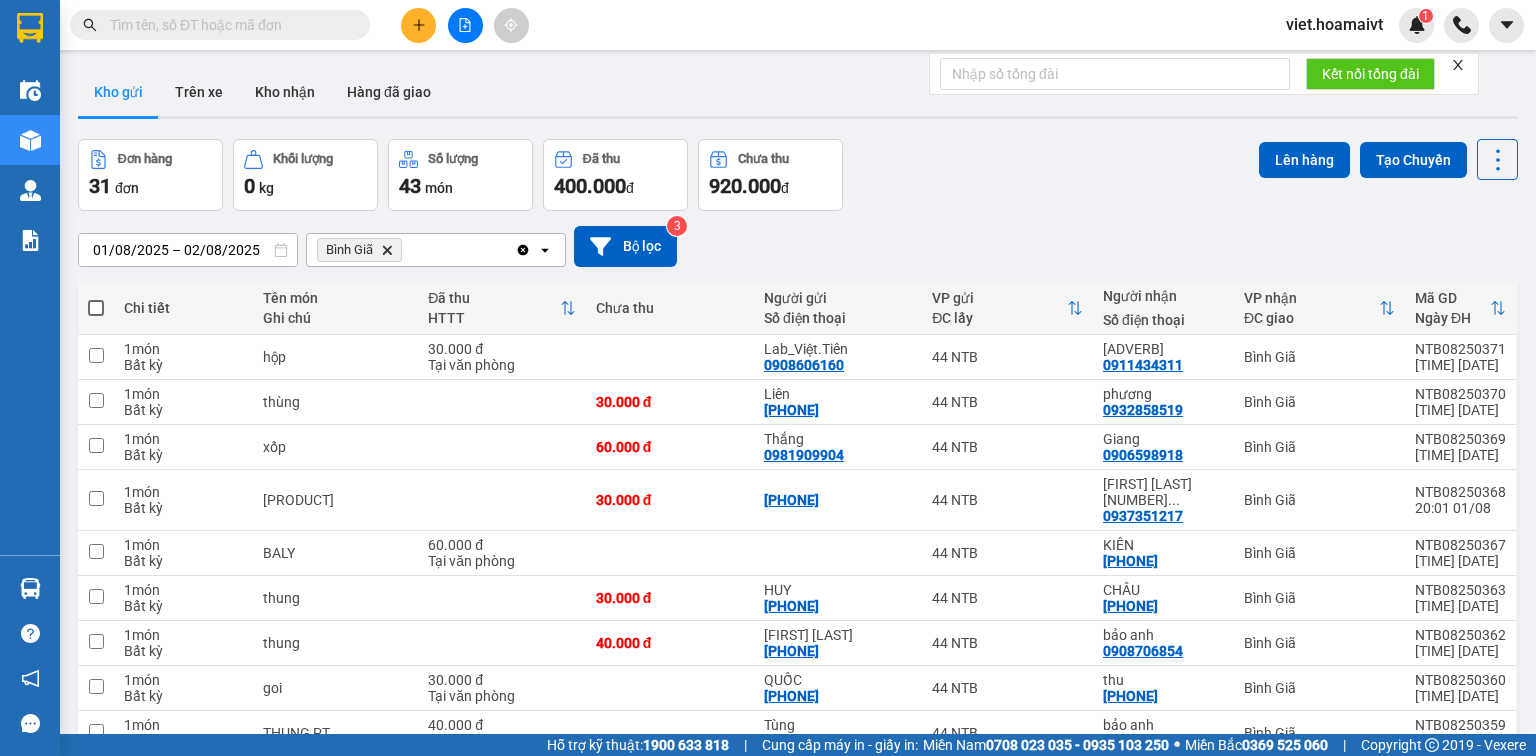 click at bounding box center (96, 308) 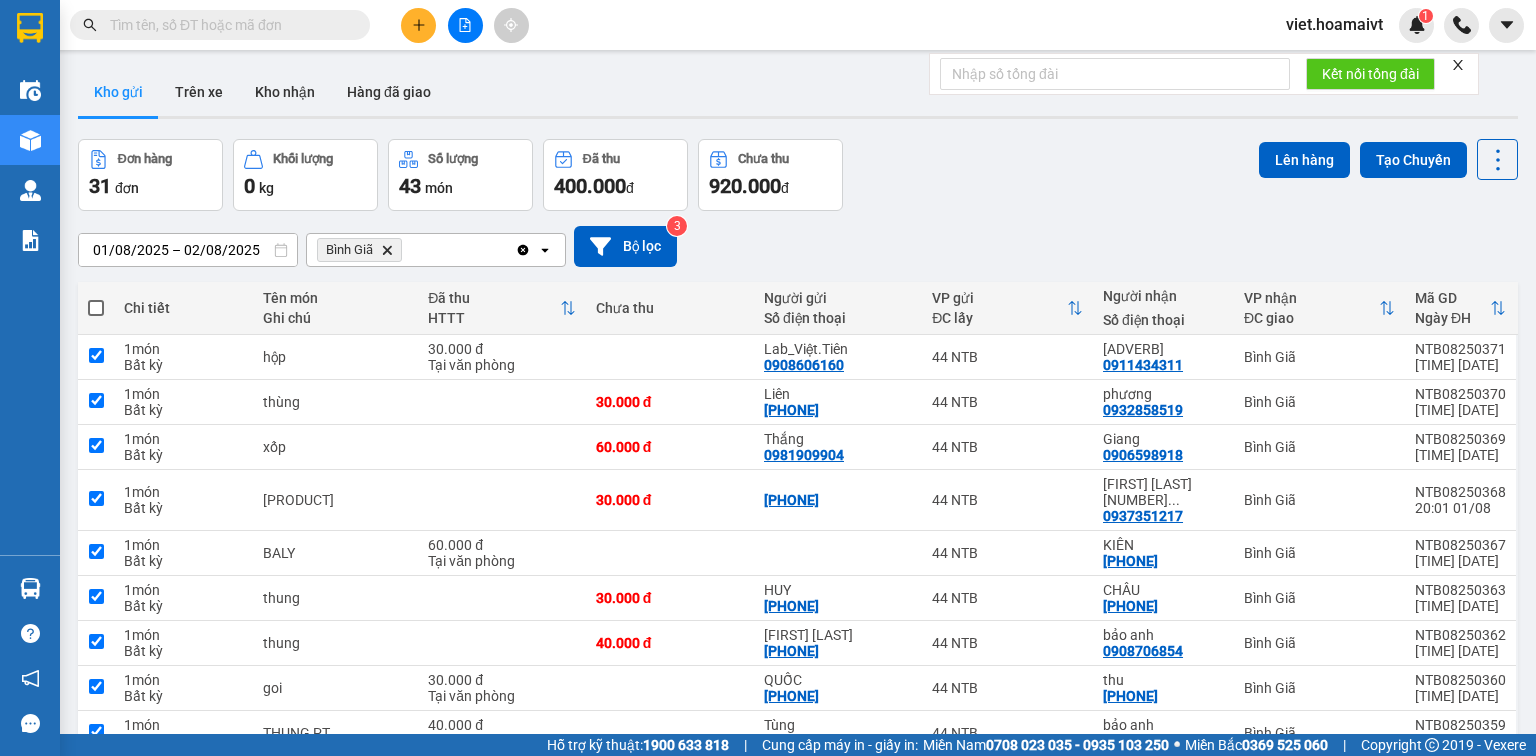 checkbox on "true" 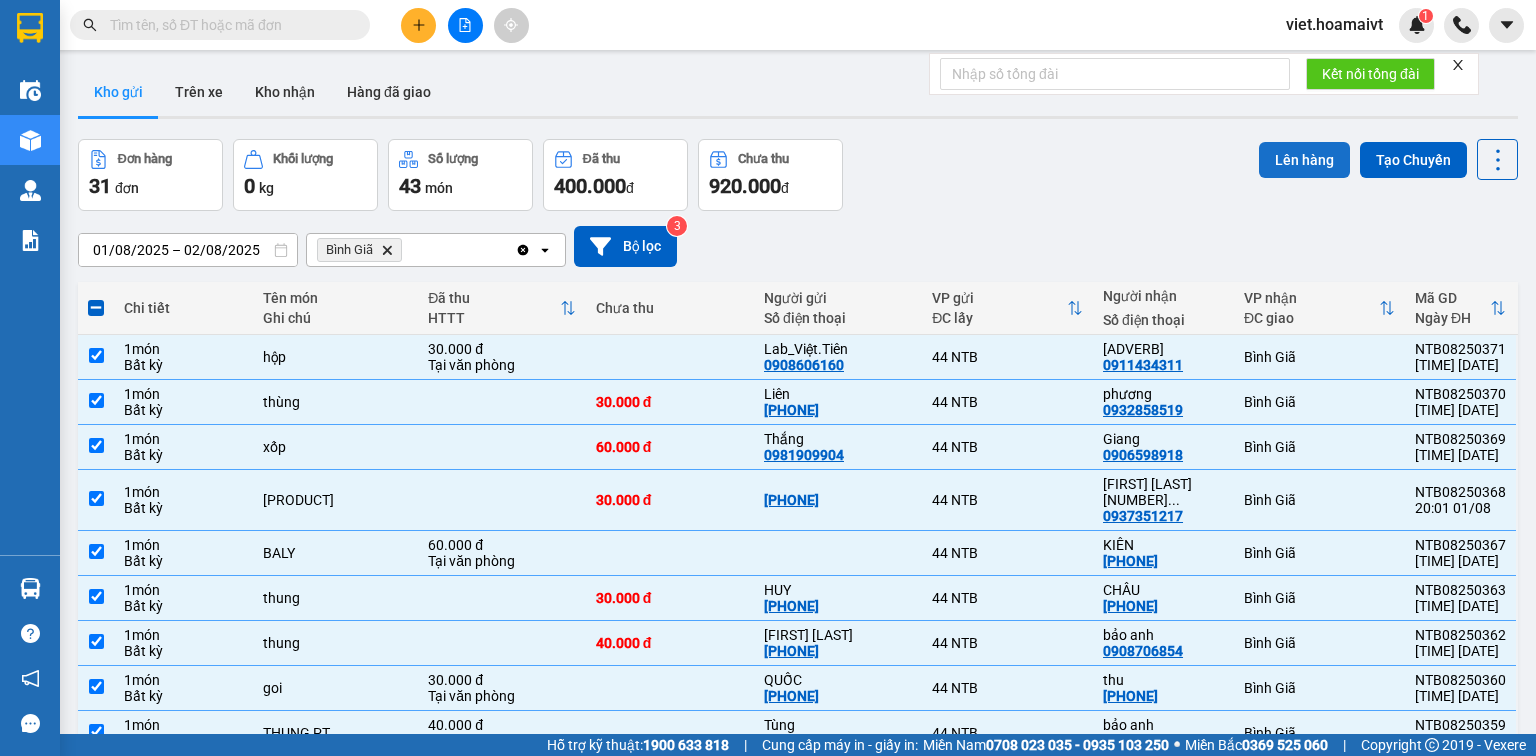 click on "Lên hàng" at bounding box center (1304, 160) 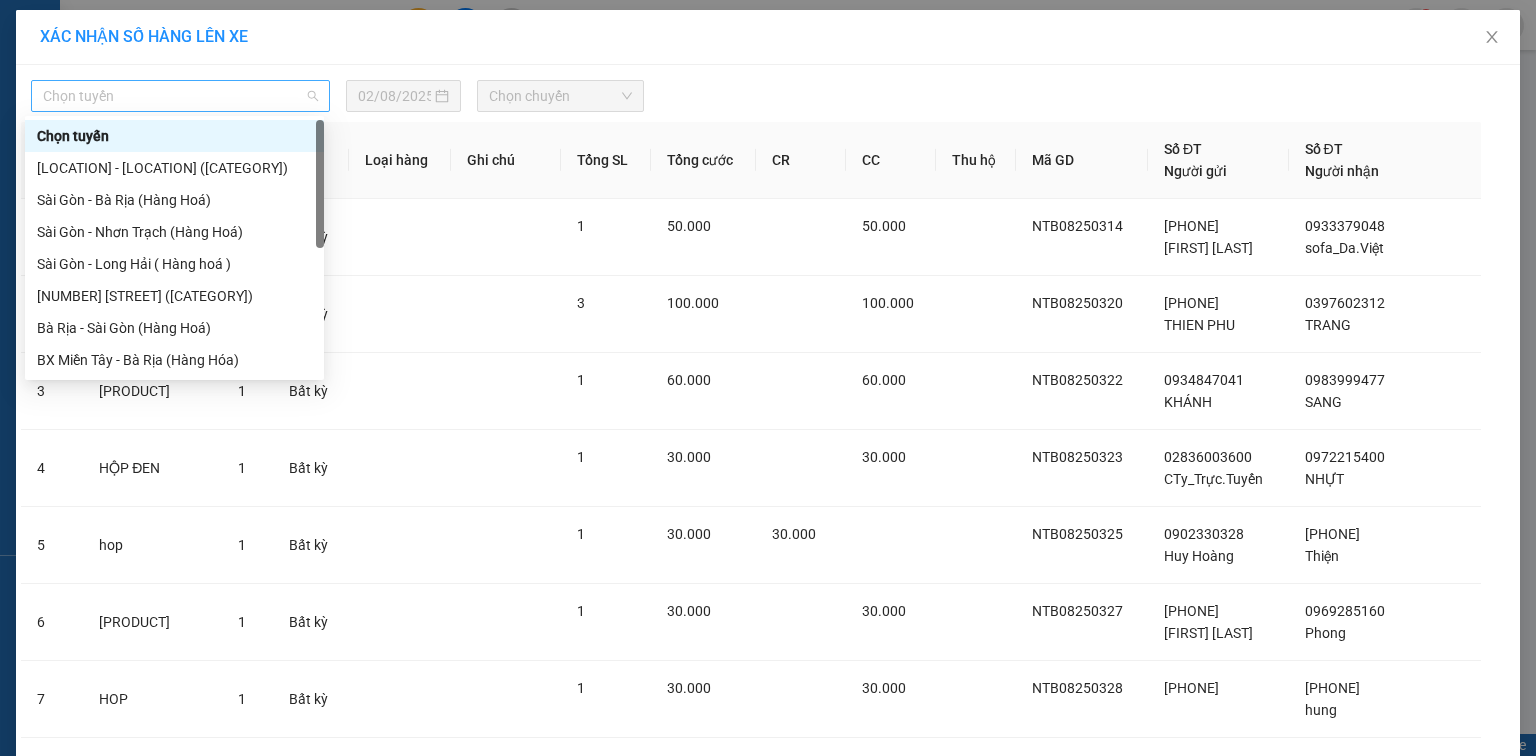 click on "Chọn tuyến" at bounding box center (180, 96) 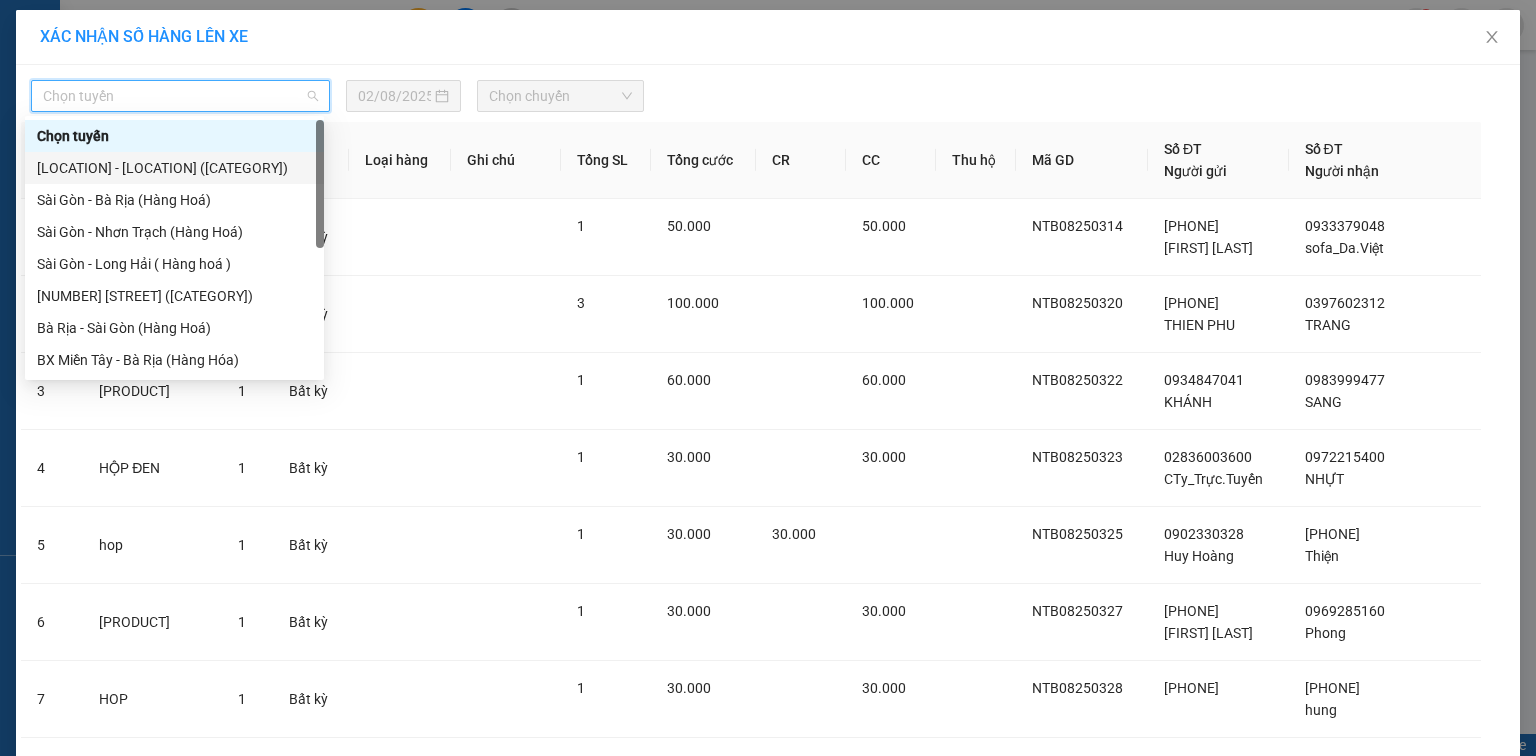 click on "[LOCATION] - [LOCATION] ([CATEGORY])" at bounding box center [174, 168] 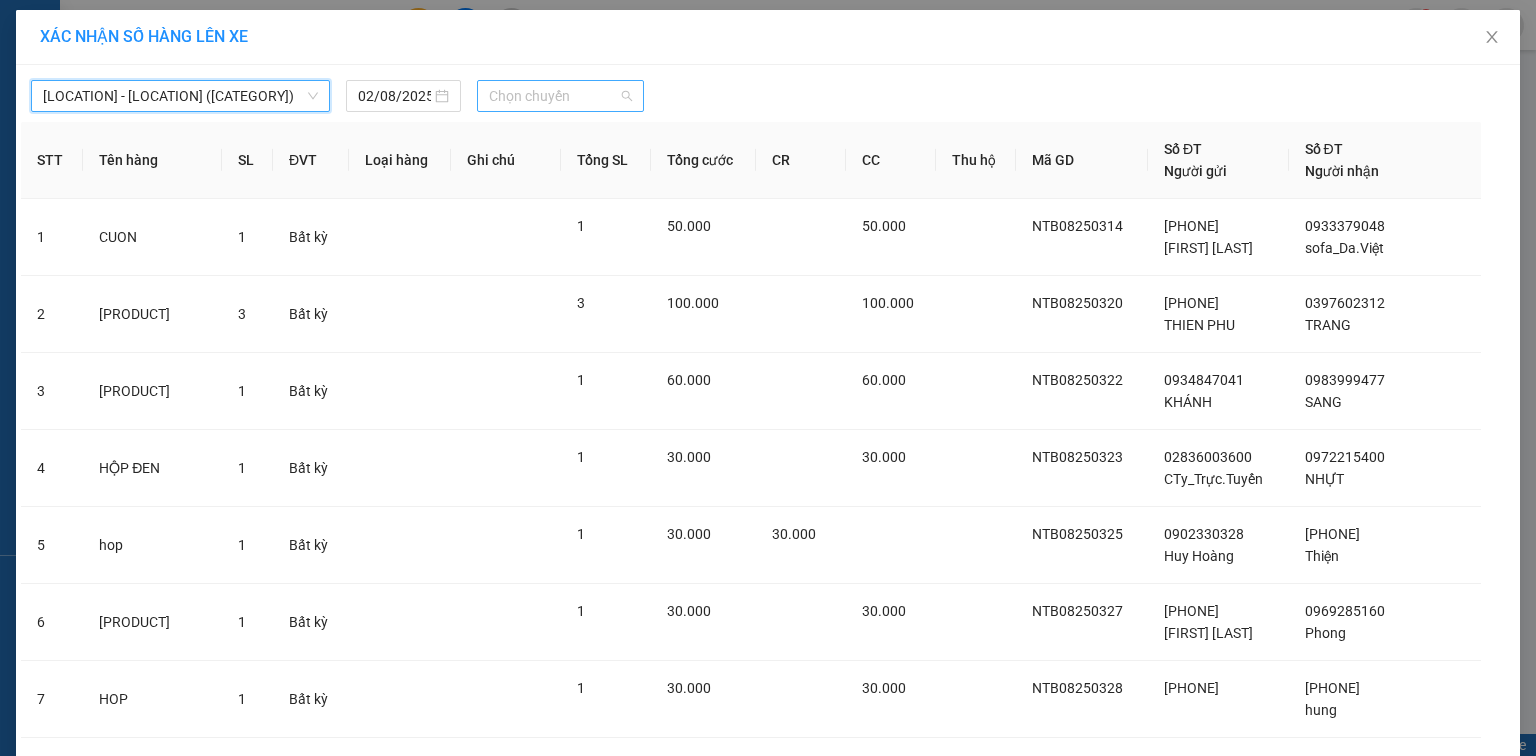 click on "Chọn chuyến" at bounding box center [561, 96] 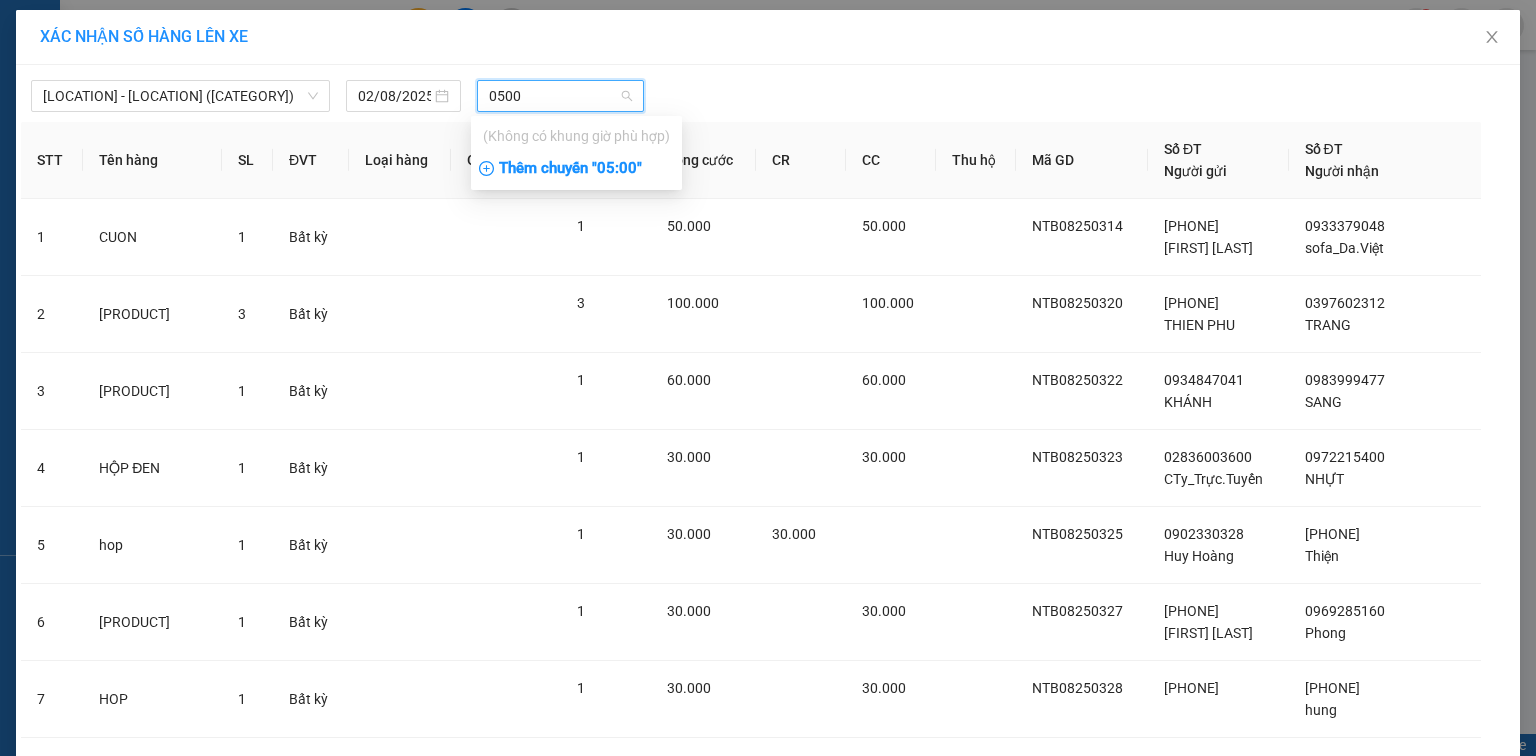 type on "0500" 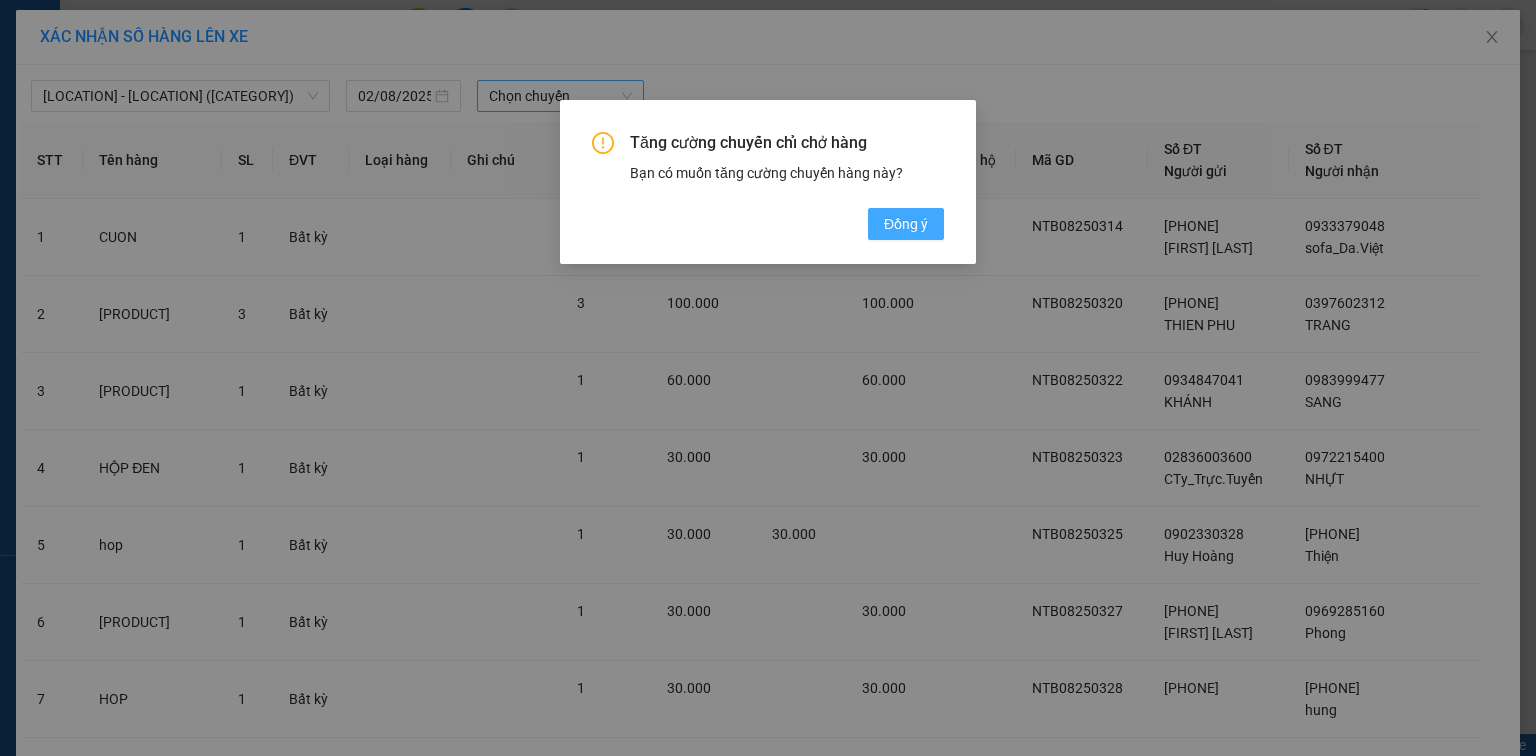 click on "Đồng ý" at bounding box center [906, 224] 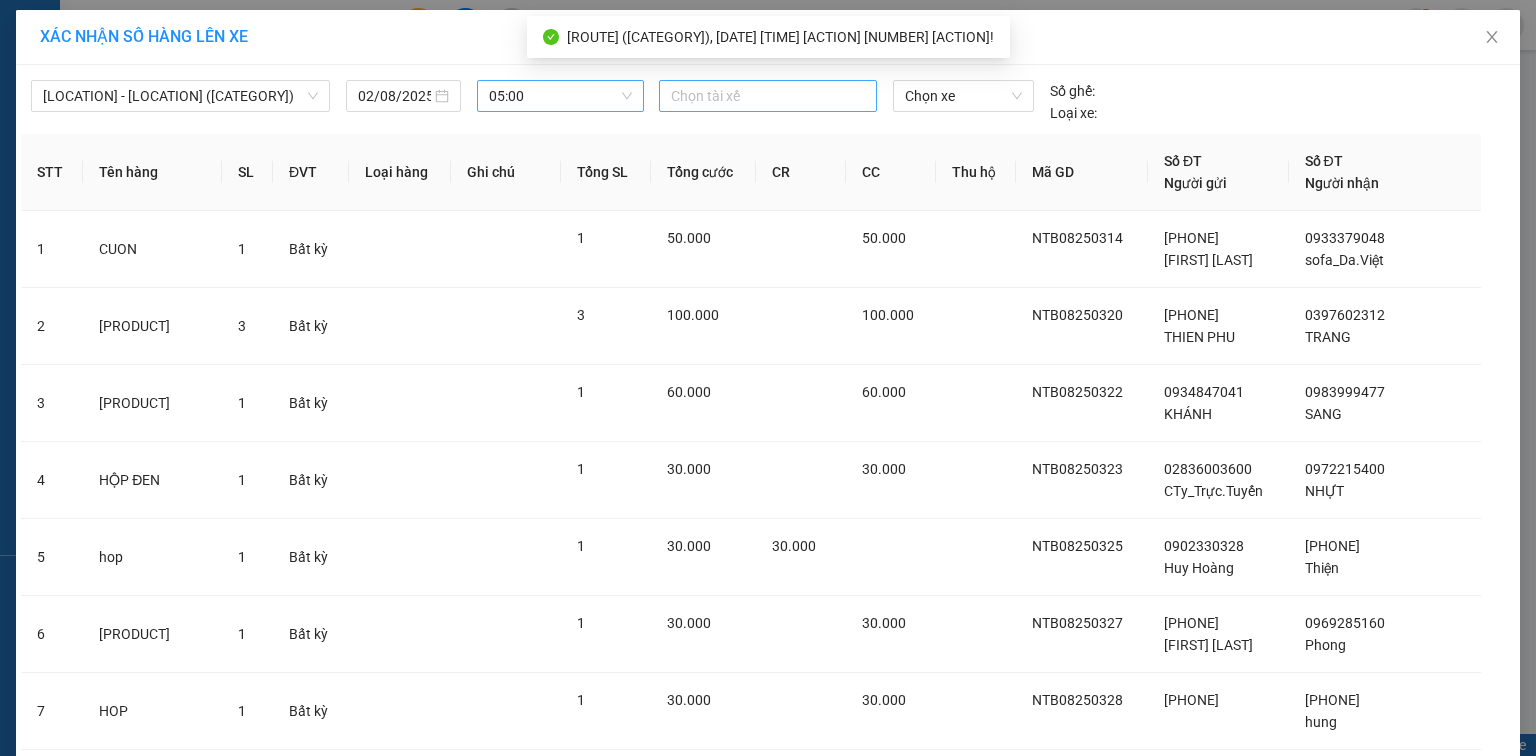 click at bounding box center [768, 96] 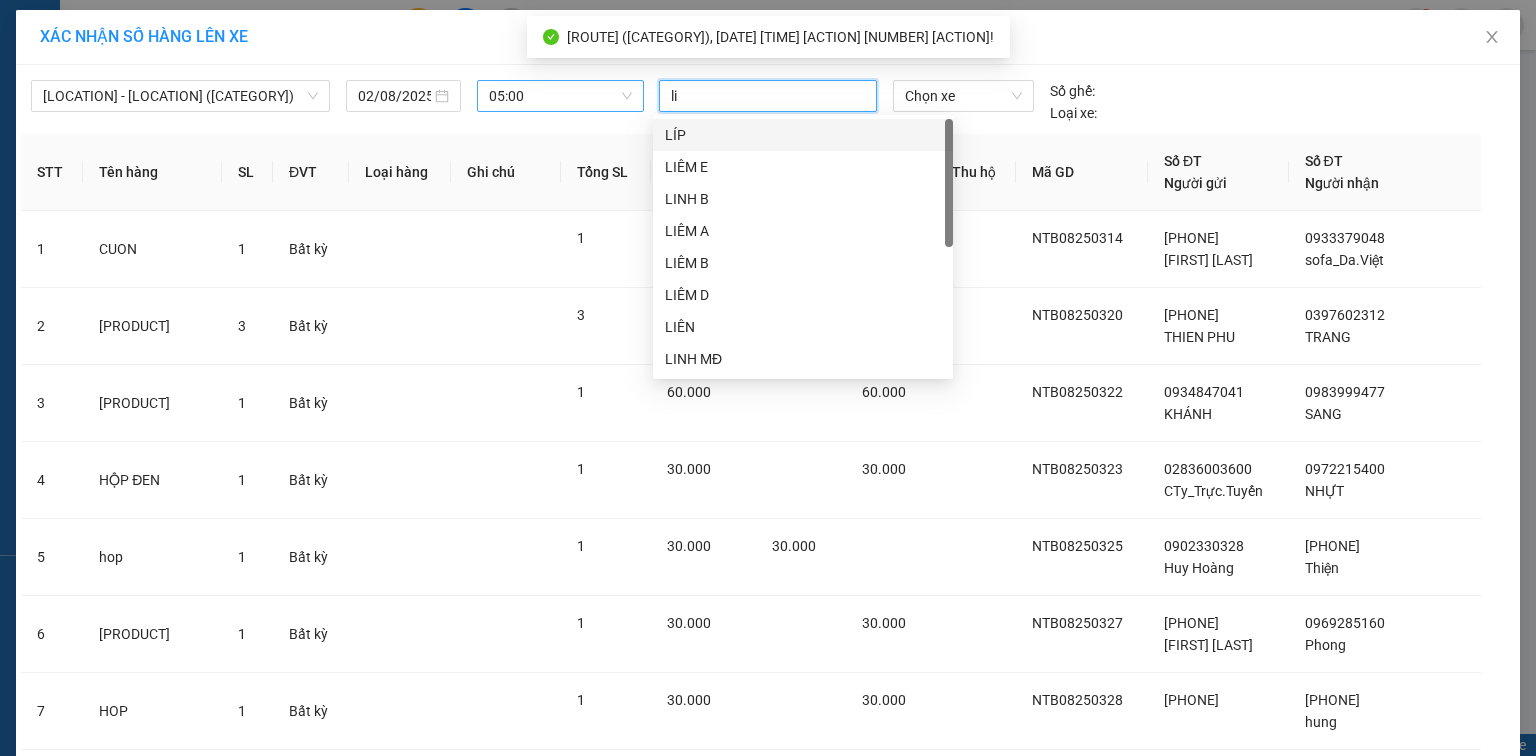 type on "lie" 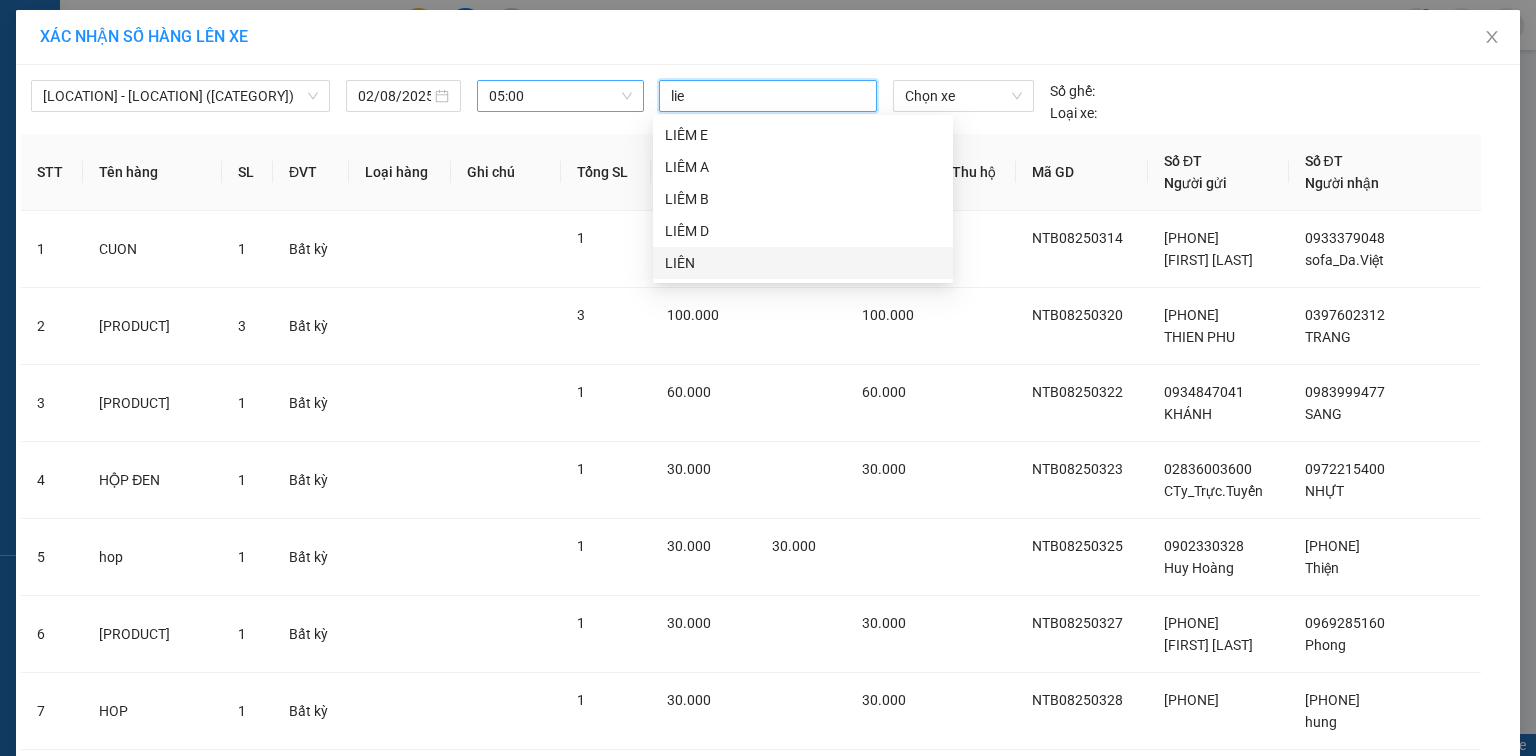 click on "LIÊN" at bounding box center (803, 263) 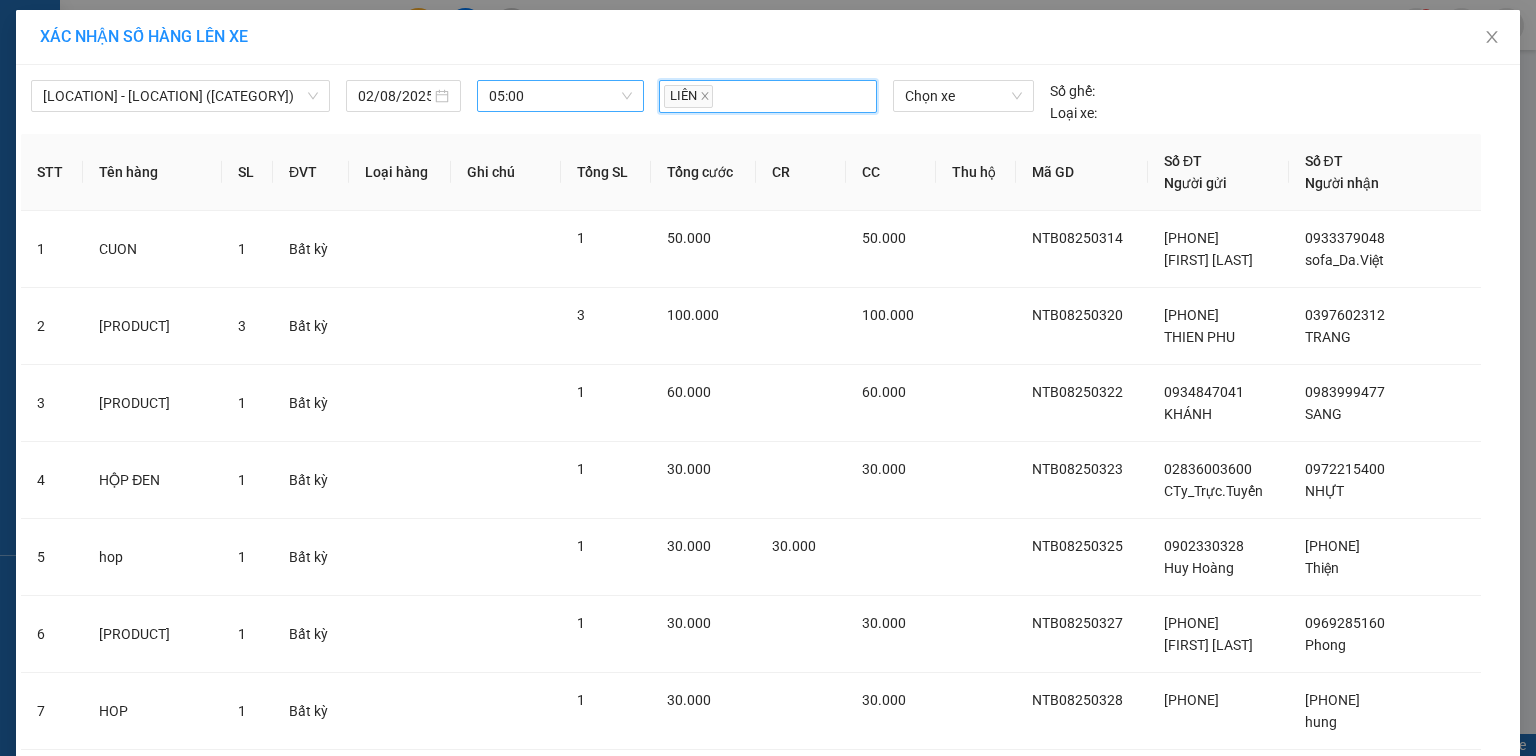 click on "LIÊN" at bounding box center [768, 96] 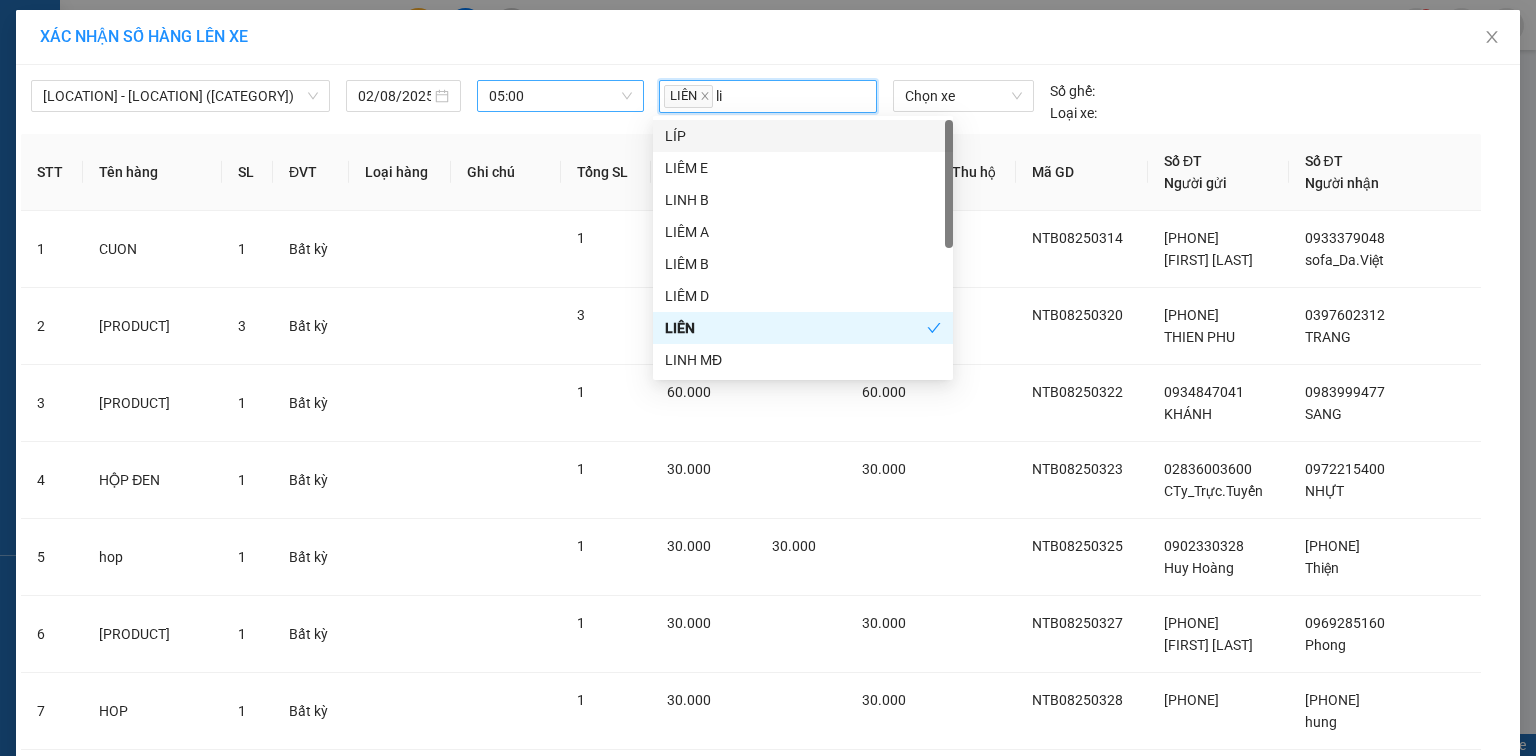 type on "lie" 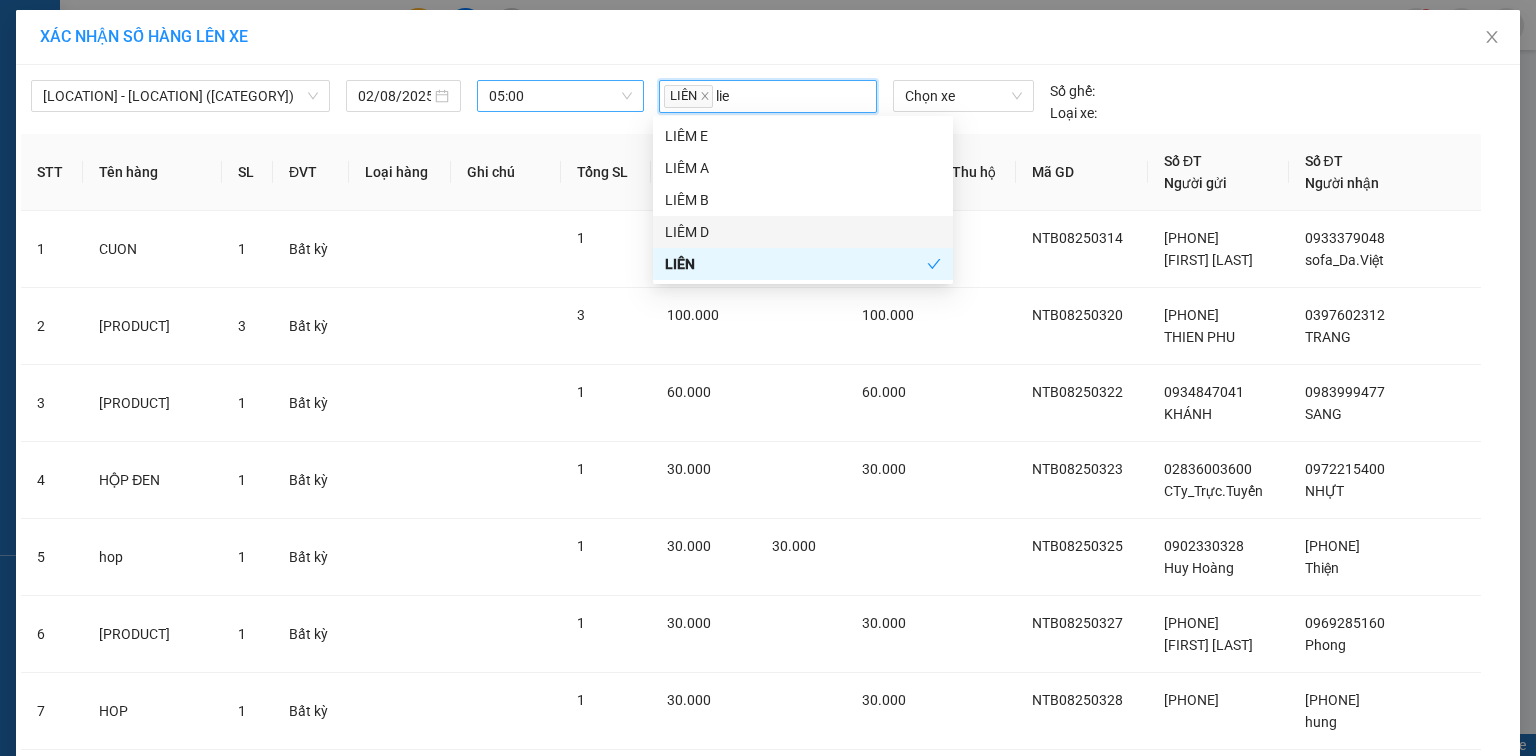 click on "LIÊM D" at bounding box center (803, 232) 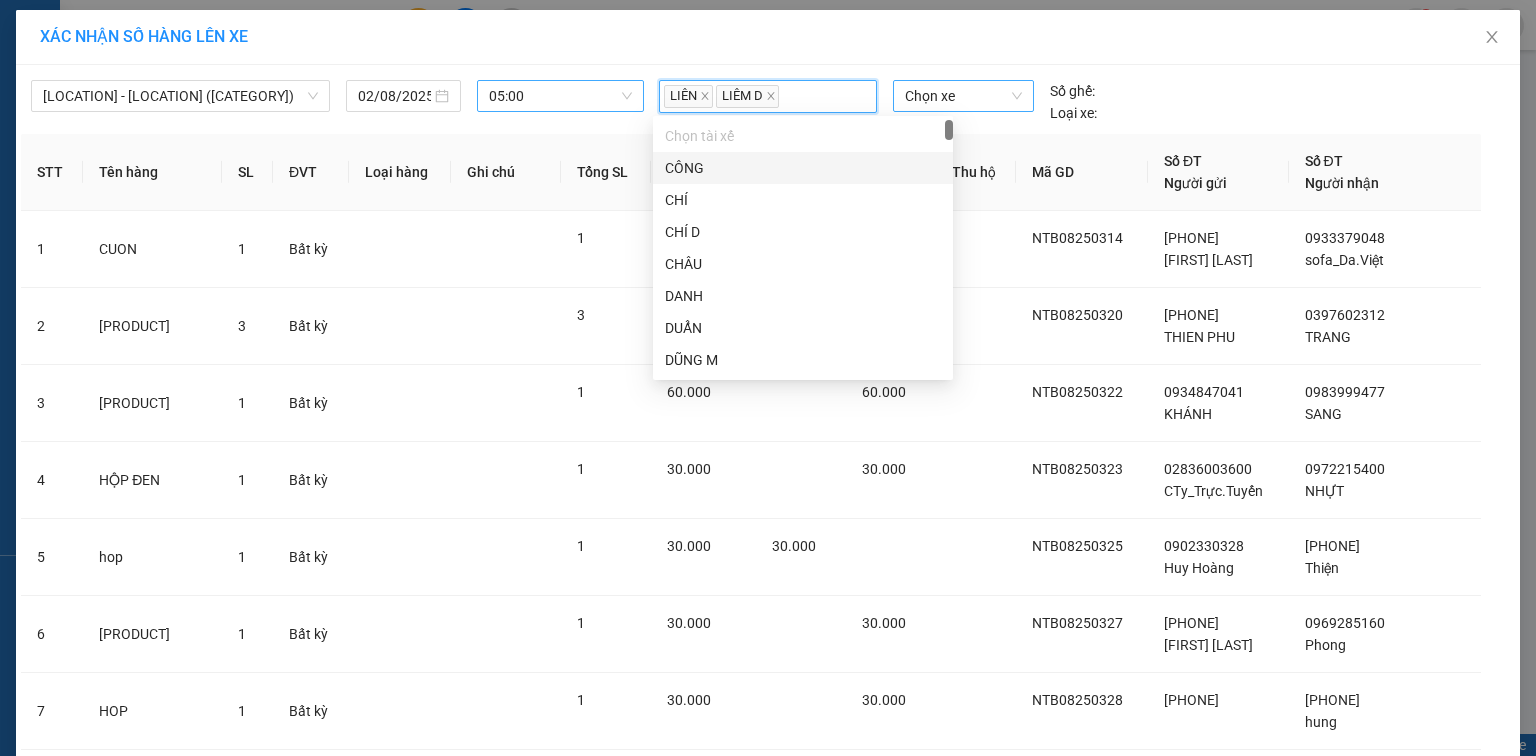 click on "Chọn xe" at bounding box center [963, 96] 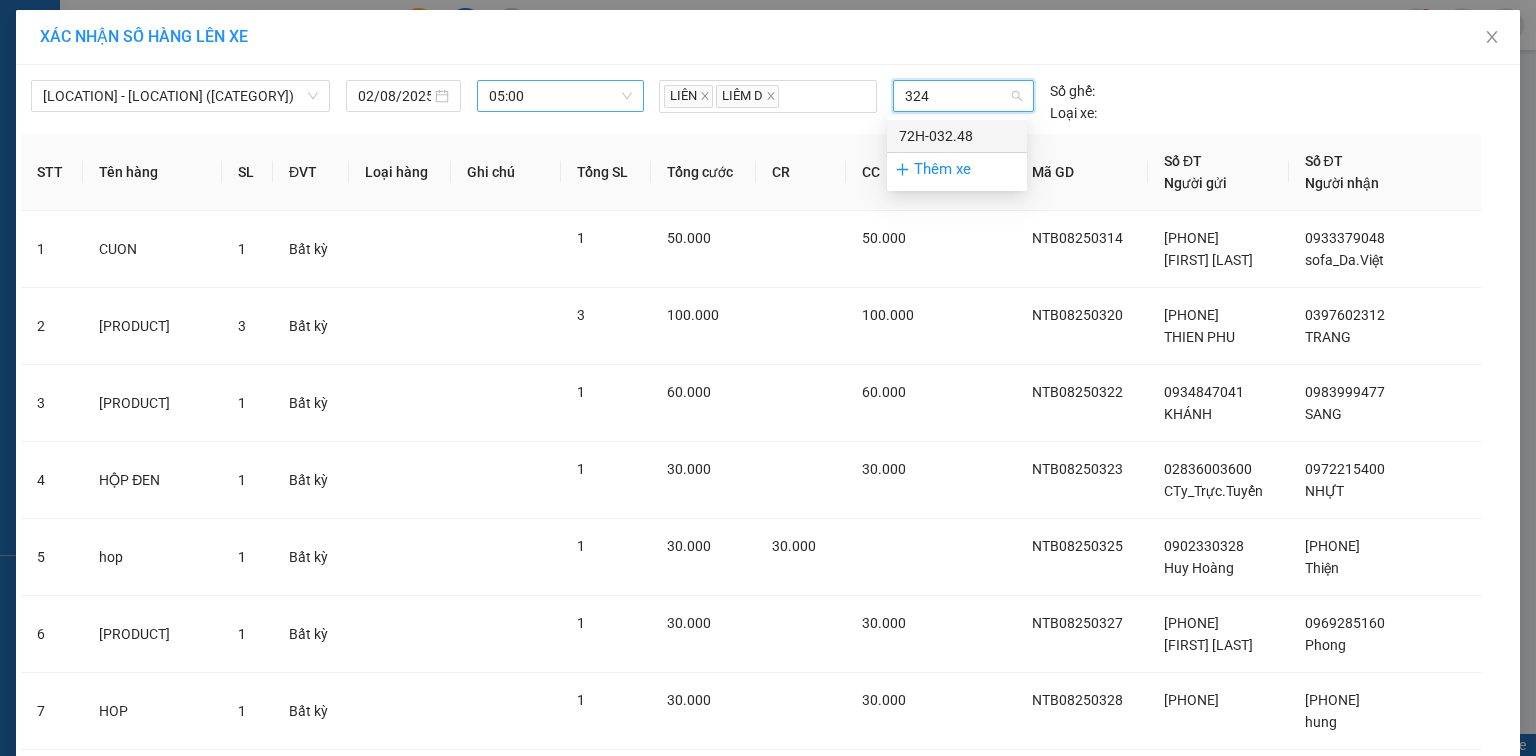 type on "3248" 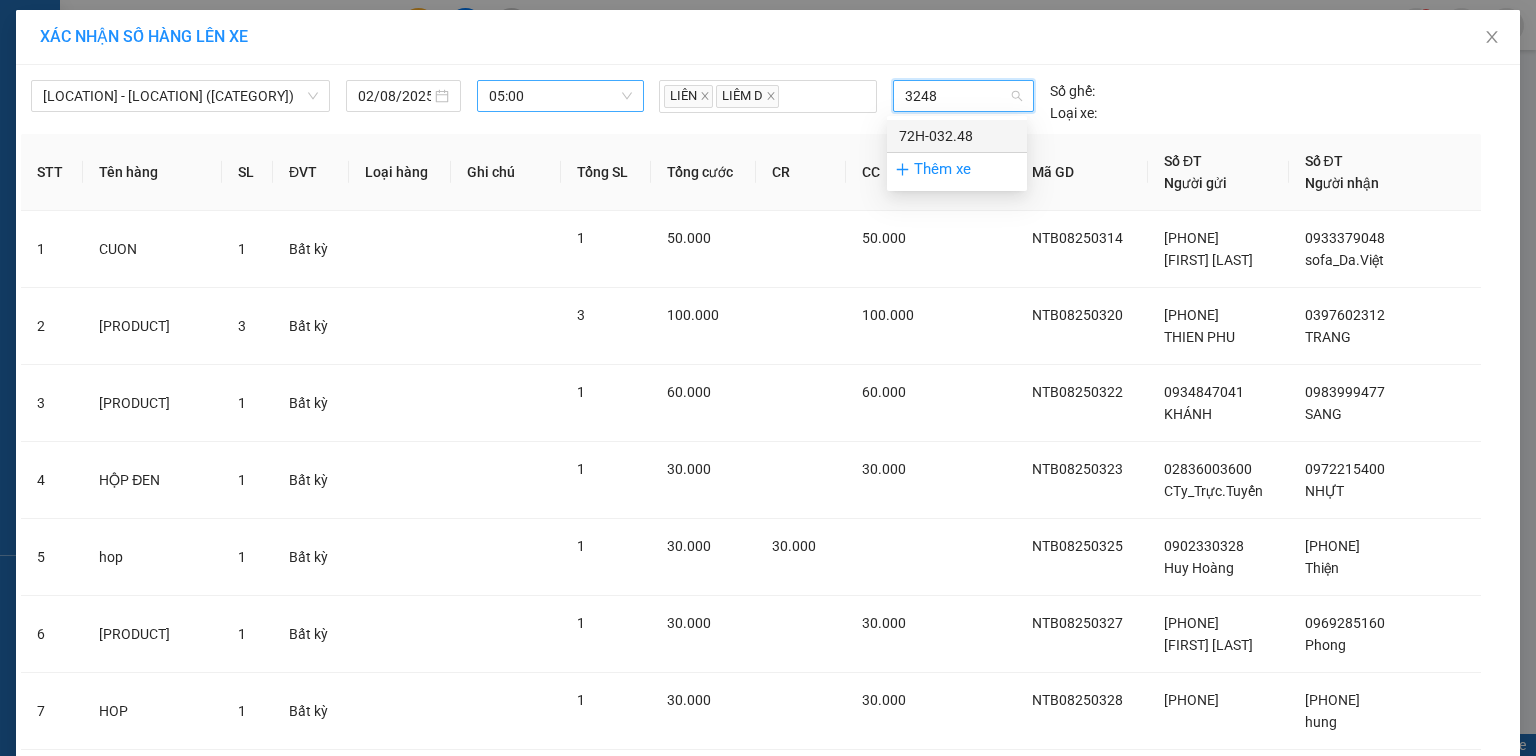 click on "72H-032.48" at bounding box center [957, 136] 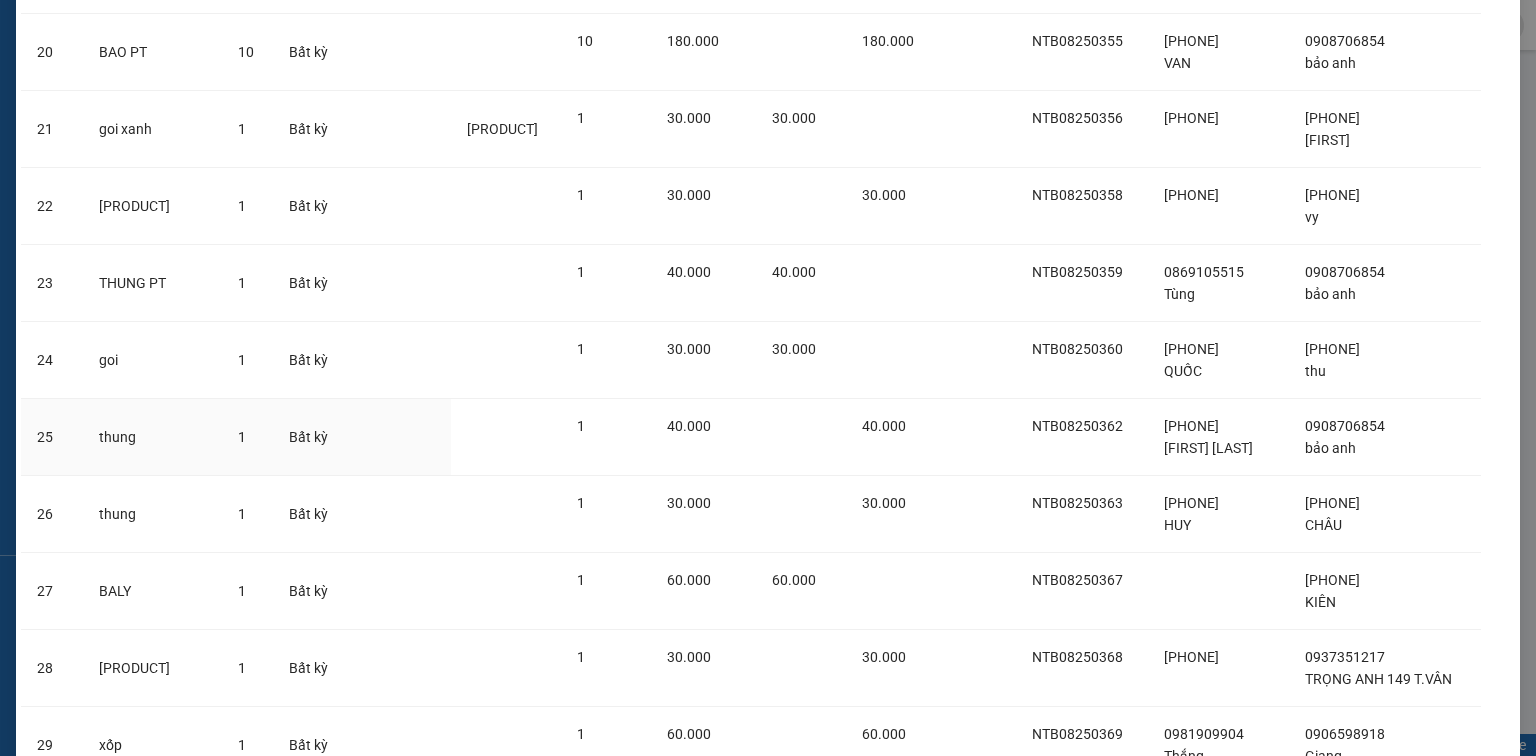 scroll, scrollTop: 1969, scrollLeft: 0, axis: vertical 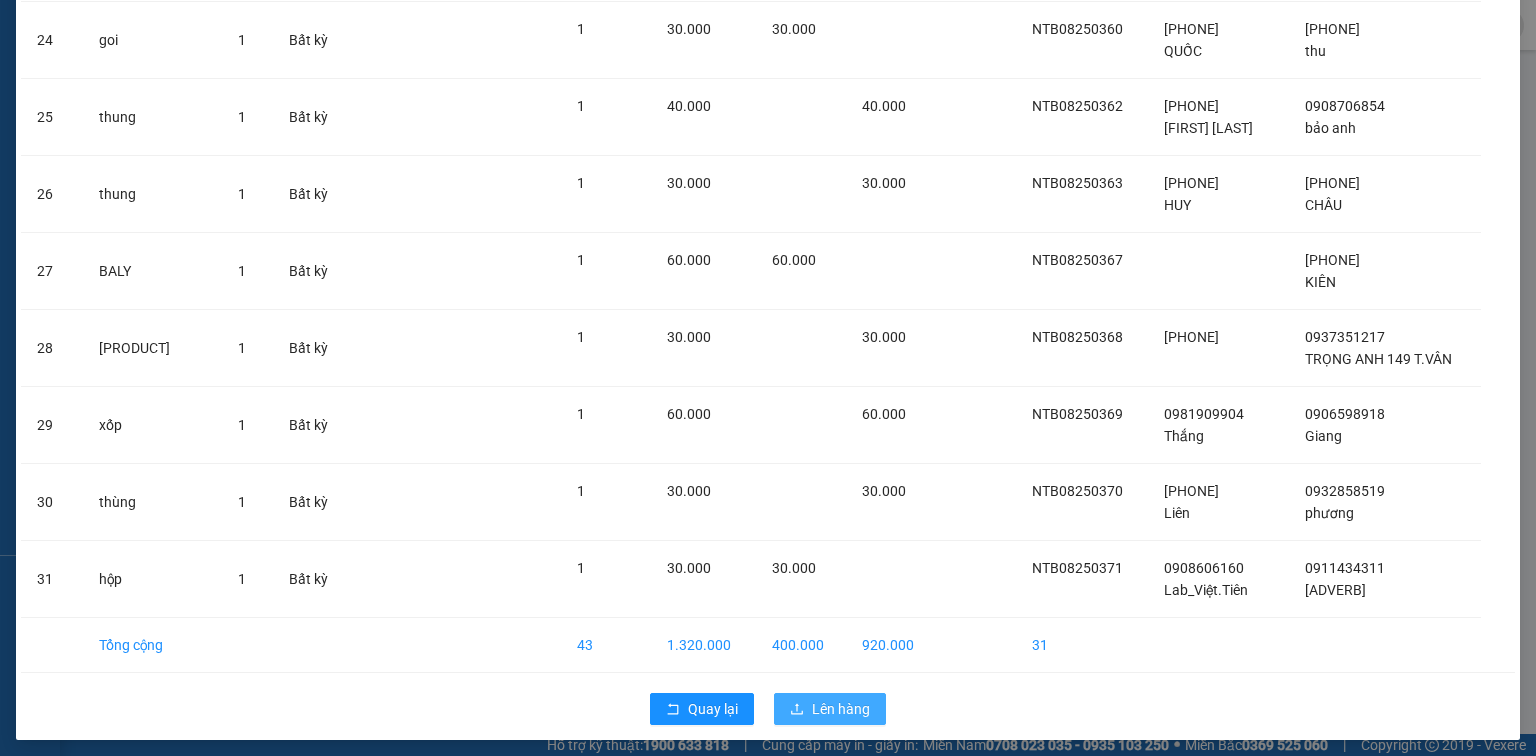click on "Lên hàng" at bounding box center [841, 709] 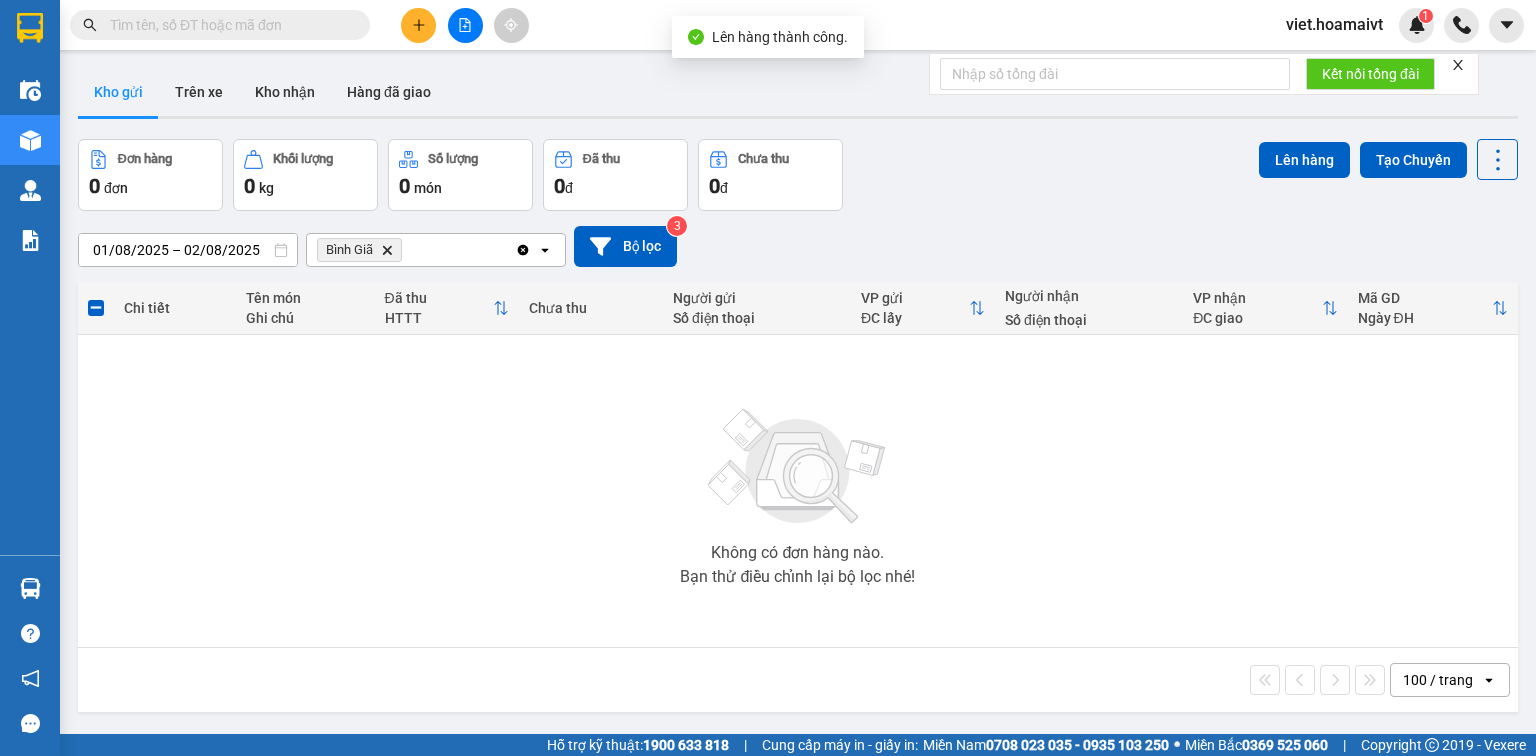 click 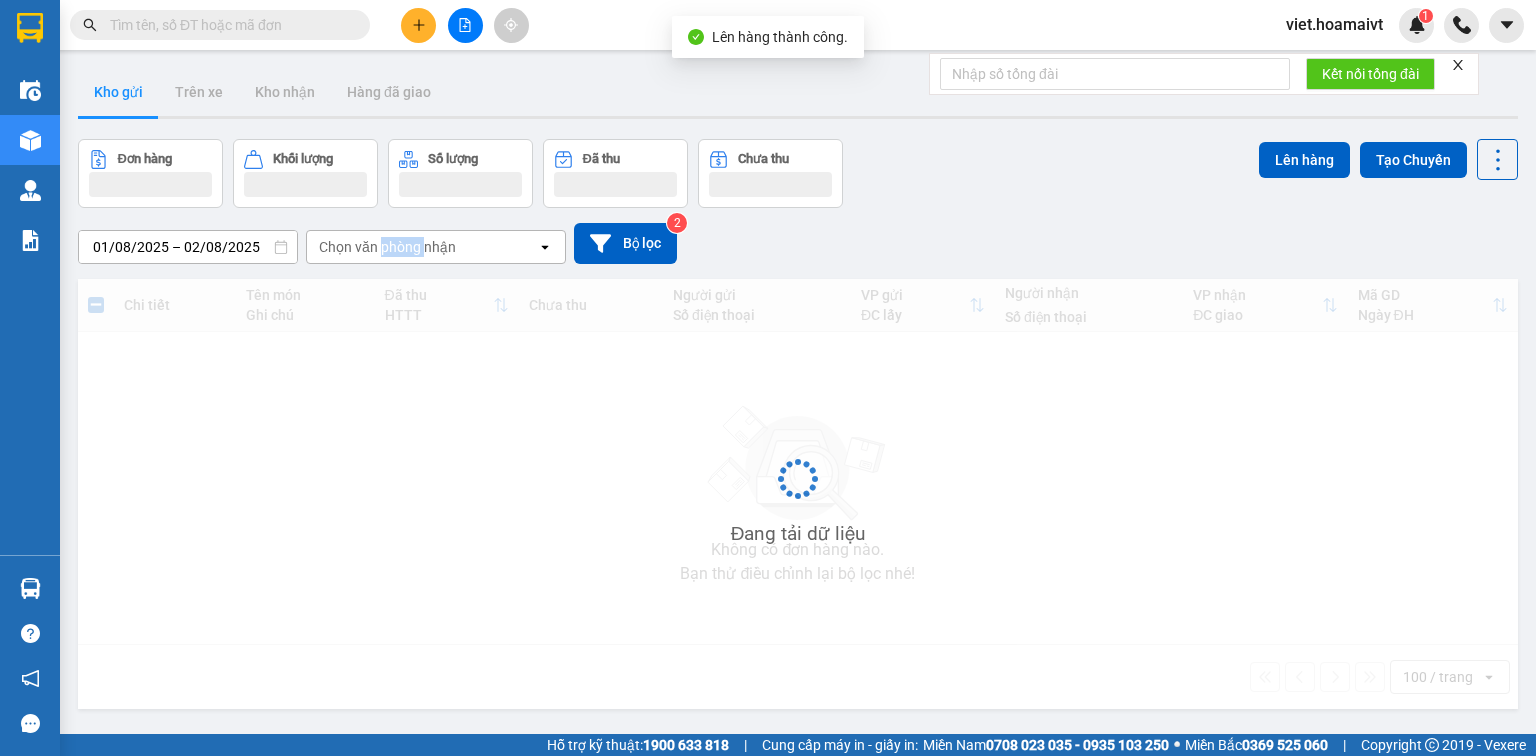 click on "Chọn văn phòng nhận" at bounding box center (387, 247) 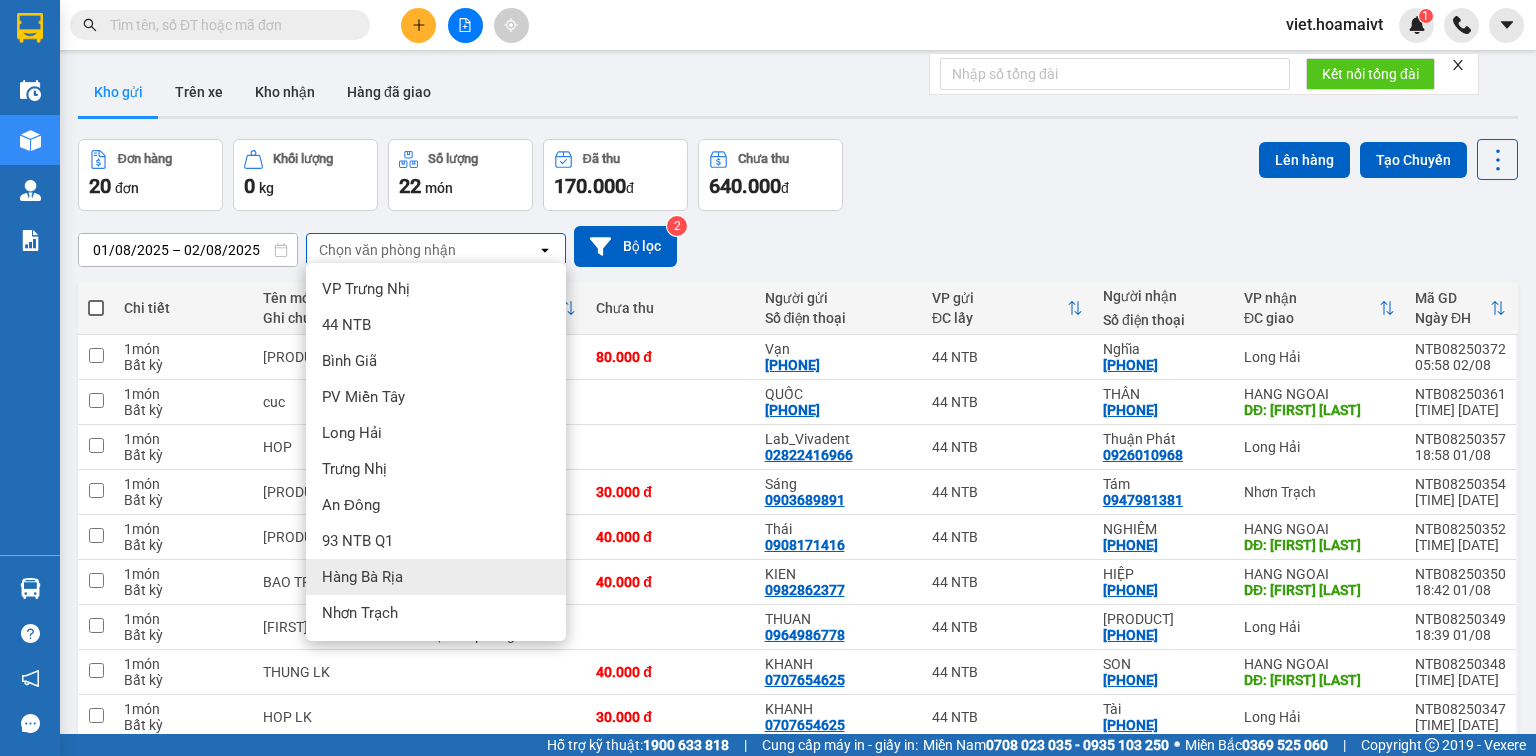 click on "Hàng Bà Rịa" at bounding box center [436, 577] 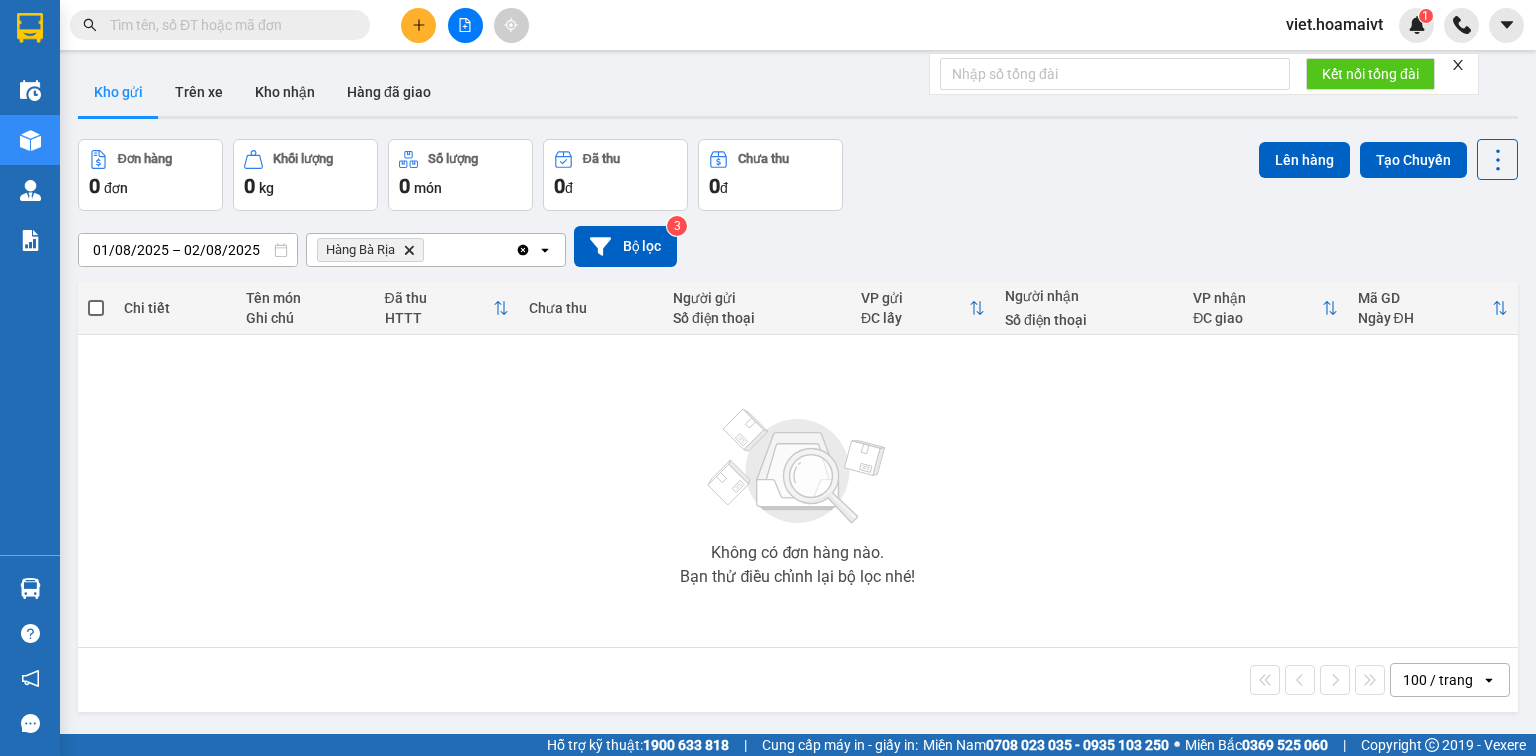 click on "Delete" 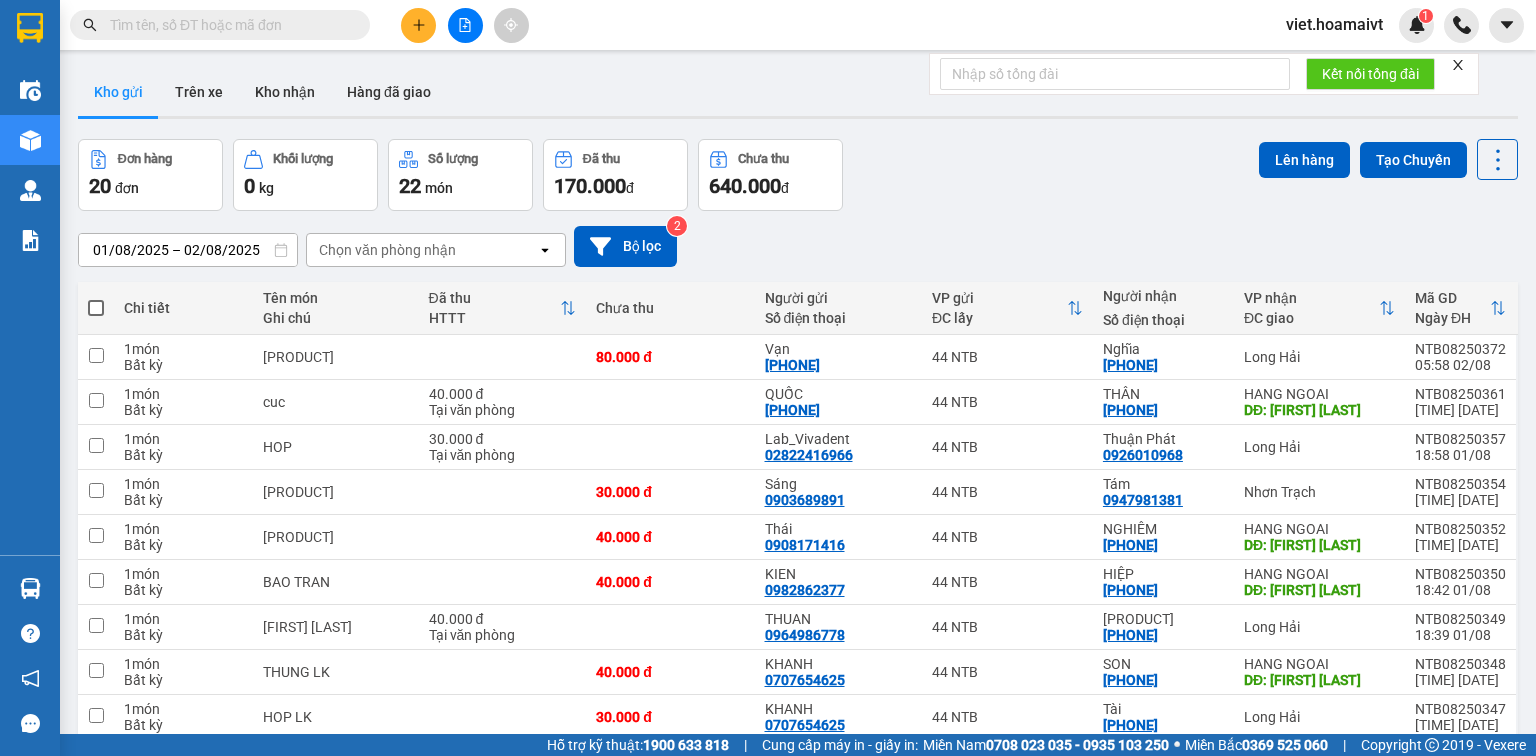 click on "Chọn văn phòng nhận" at bounding box center (387, 250) 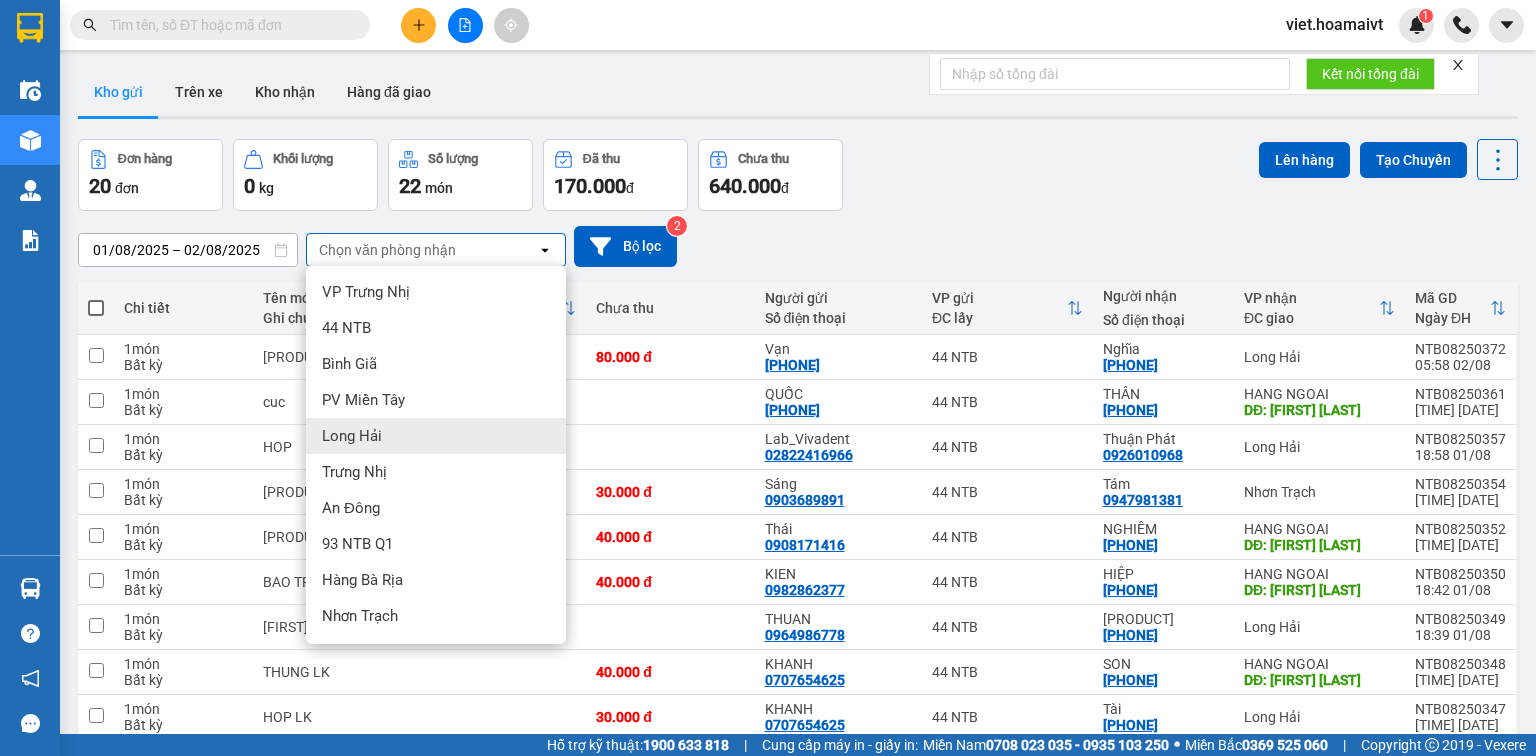 click on "Long Hải" at bounding box center (436, 436) 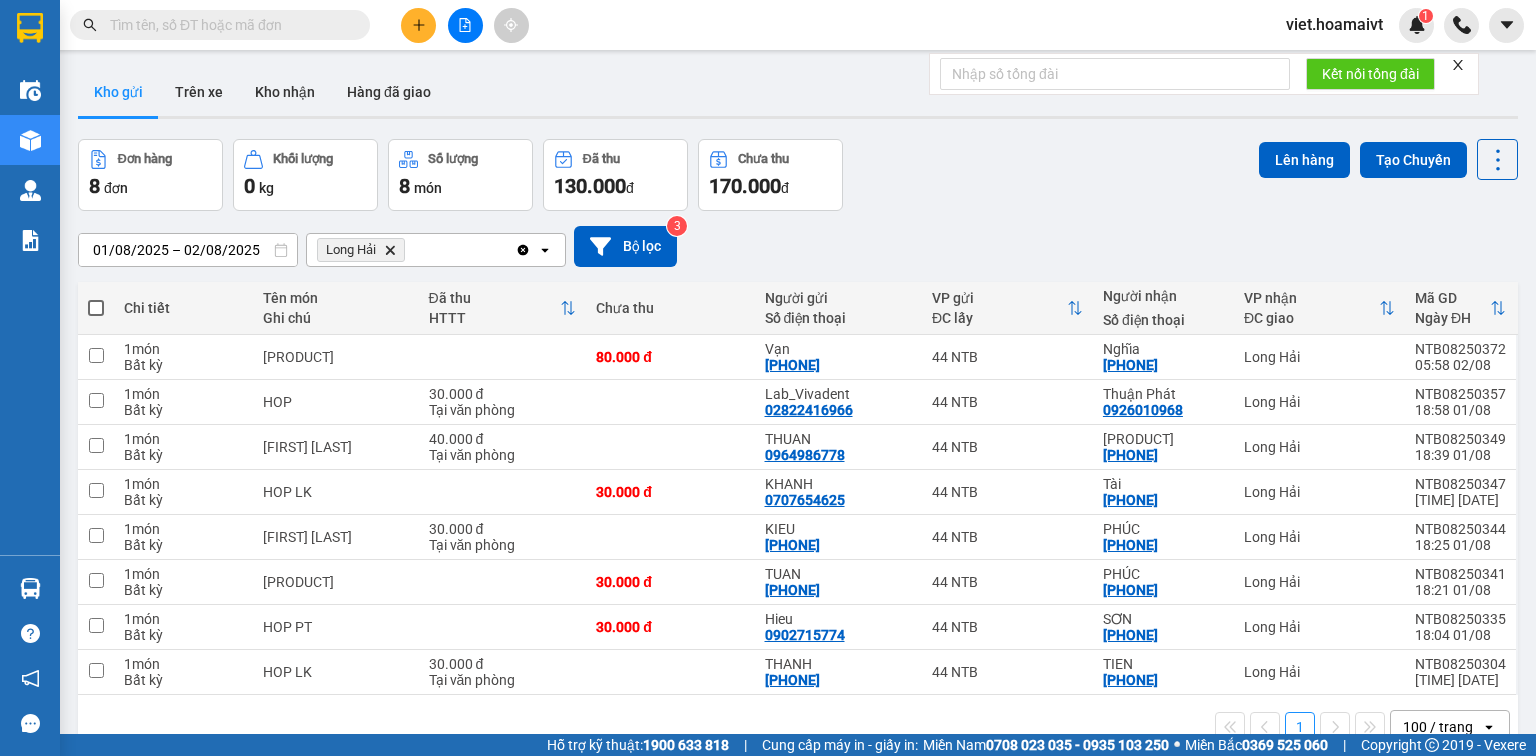 click on "Delete" 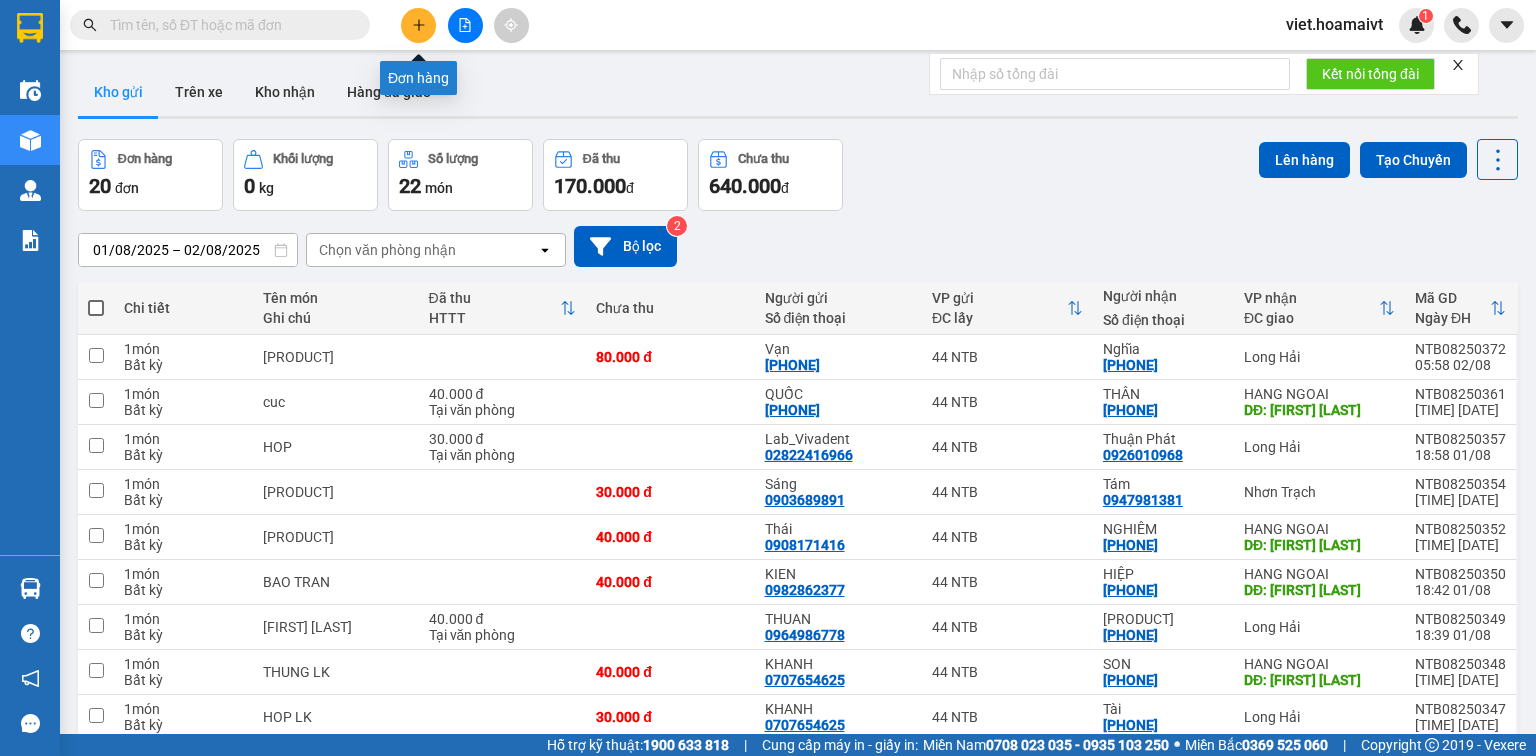 click 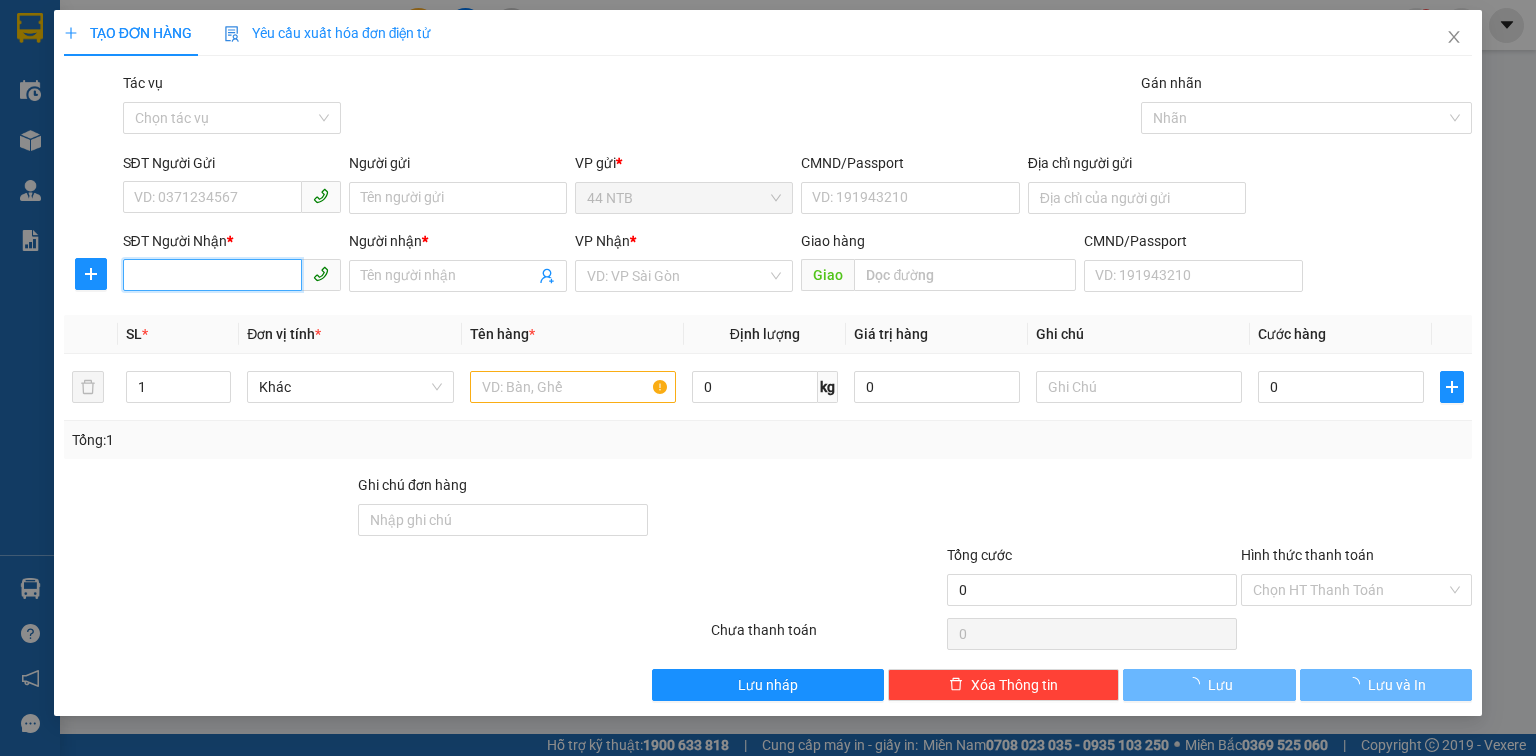 drag, startPoint x: 195, startPoint y: 276, endPoint x: 671, endPoint y: 296, distance: 476.41998 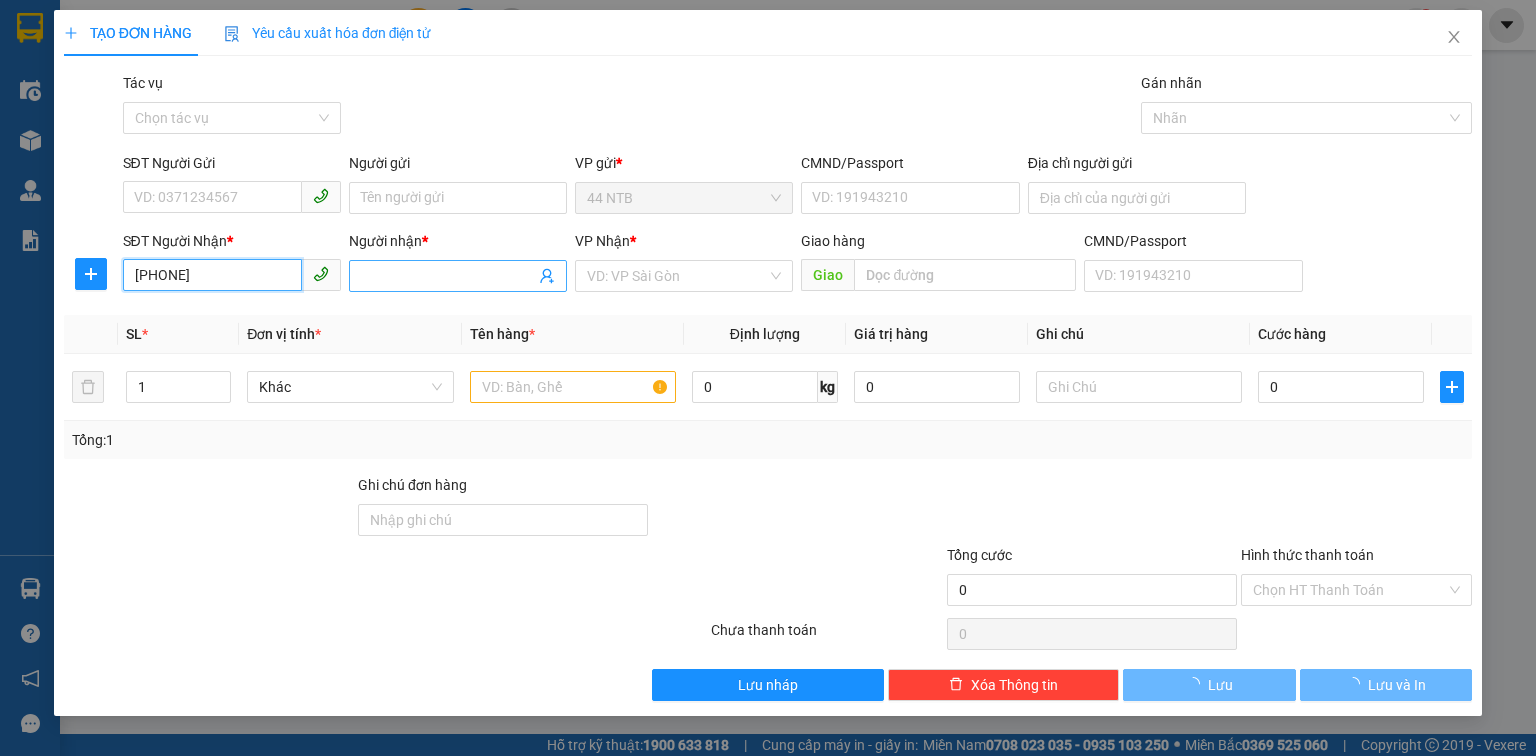 type on "[PHONE]" 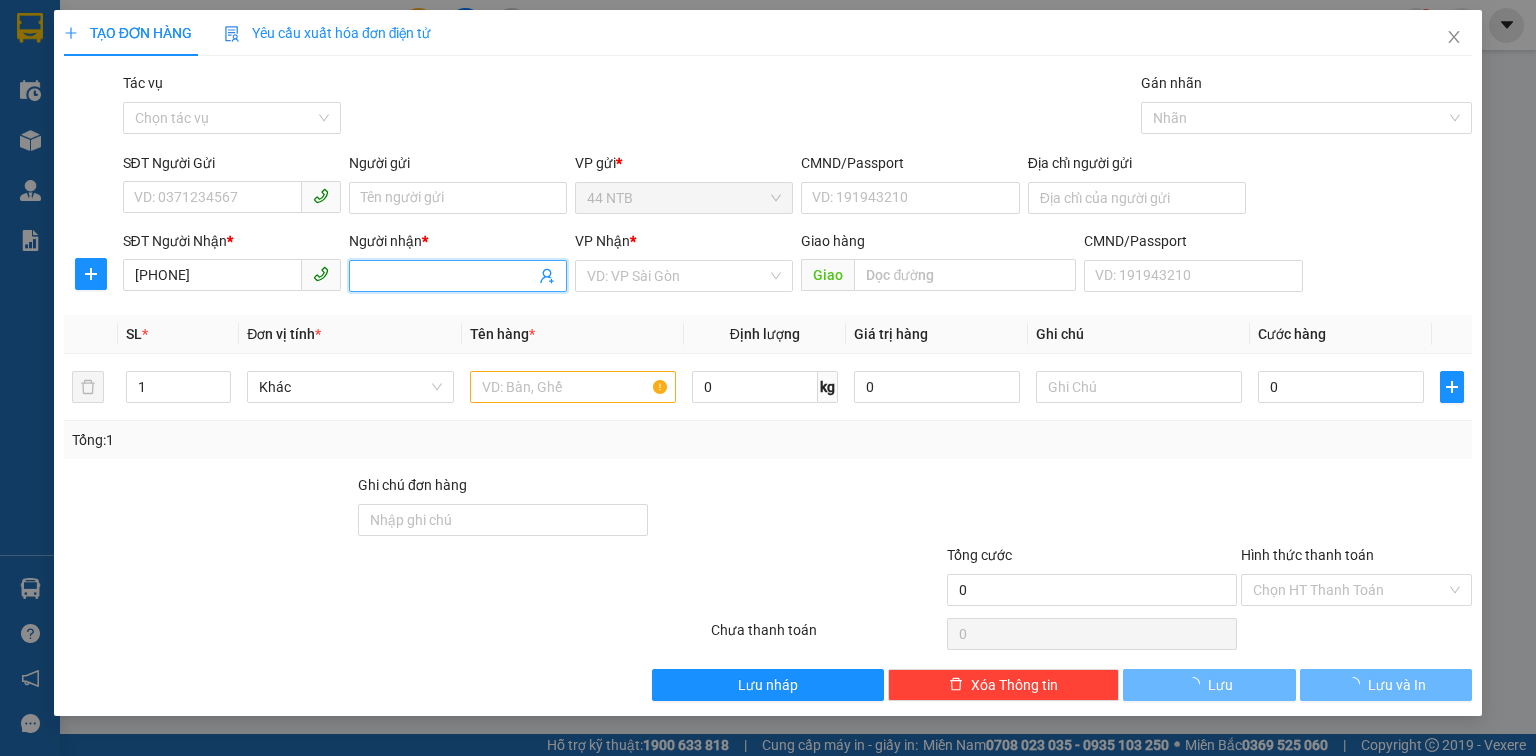 click on "Người nhận  *" at bounding box center [448, 276] 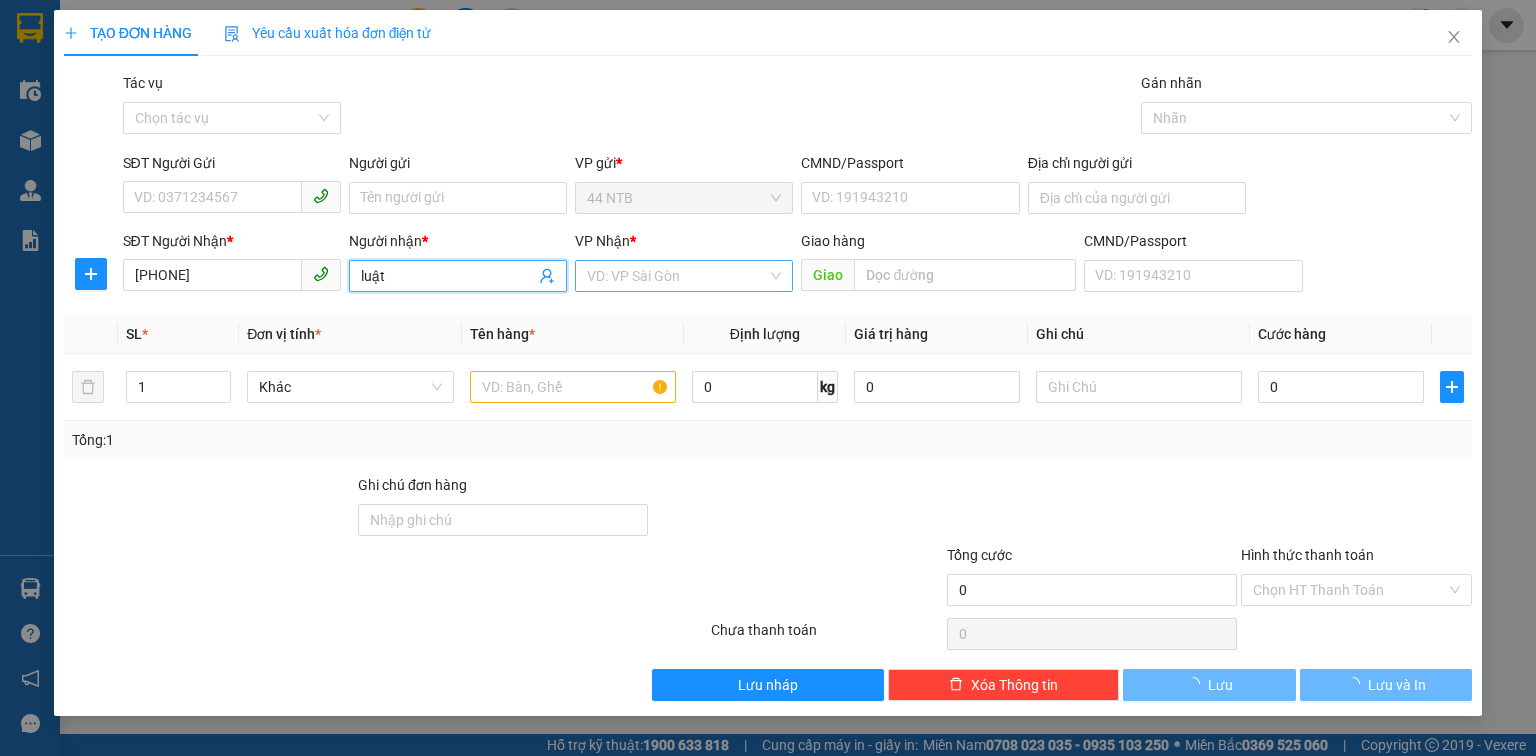 type on "luật" 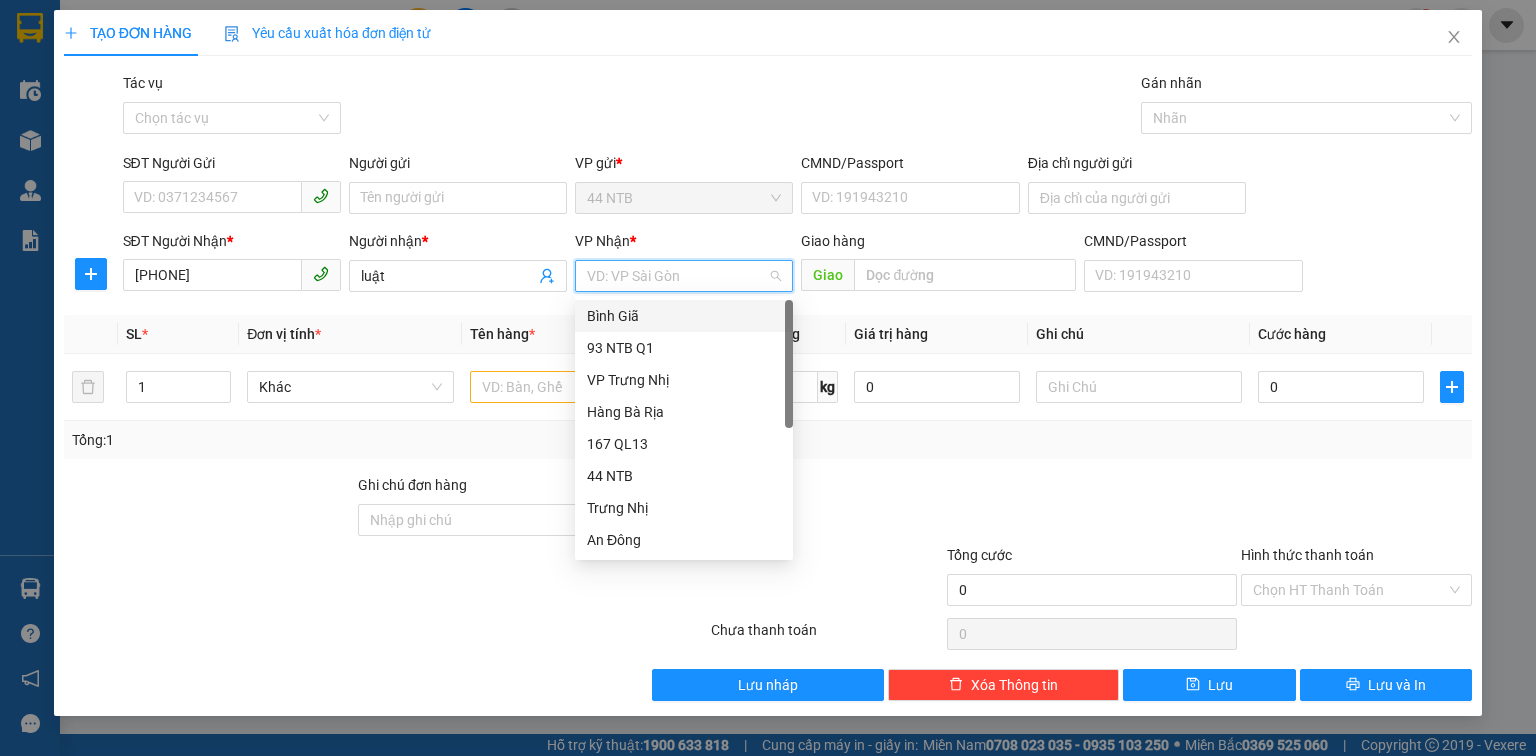 click on "Bình Giã" at bounding box center [684, 316] 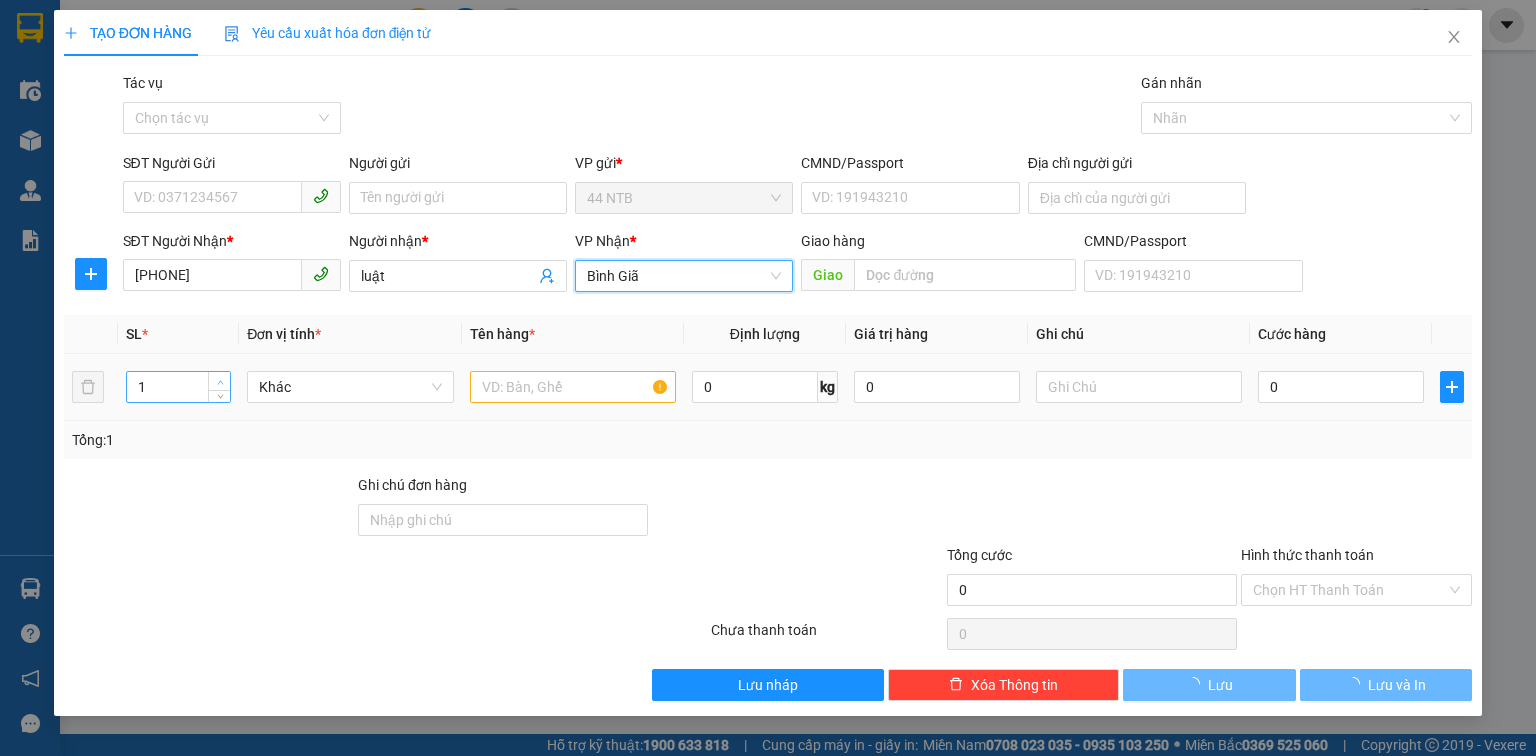 click 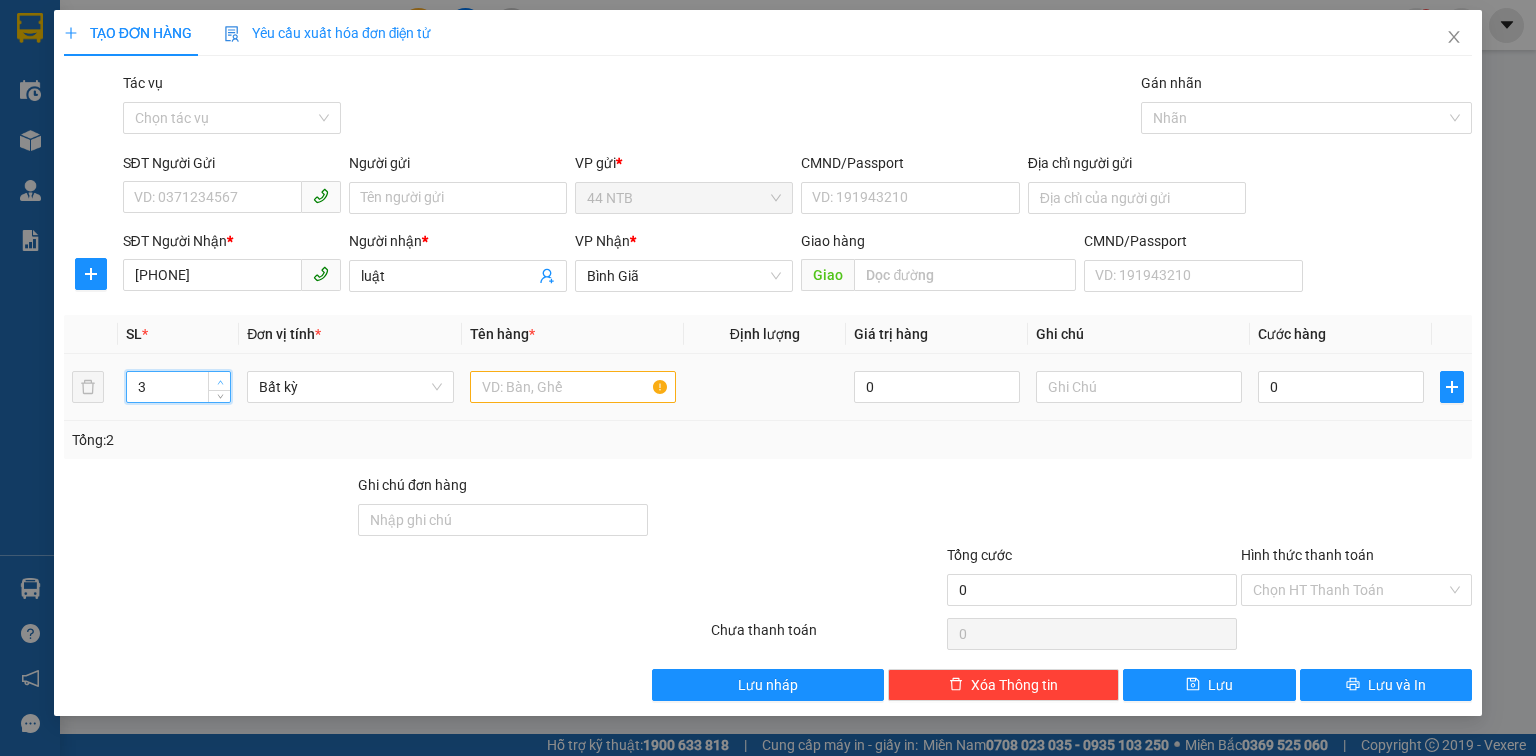 click 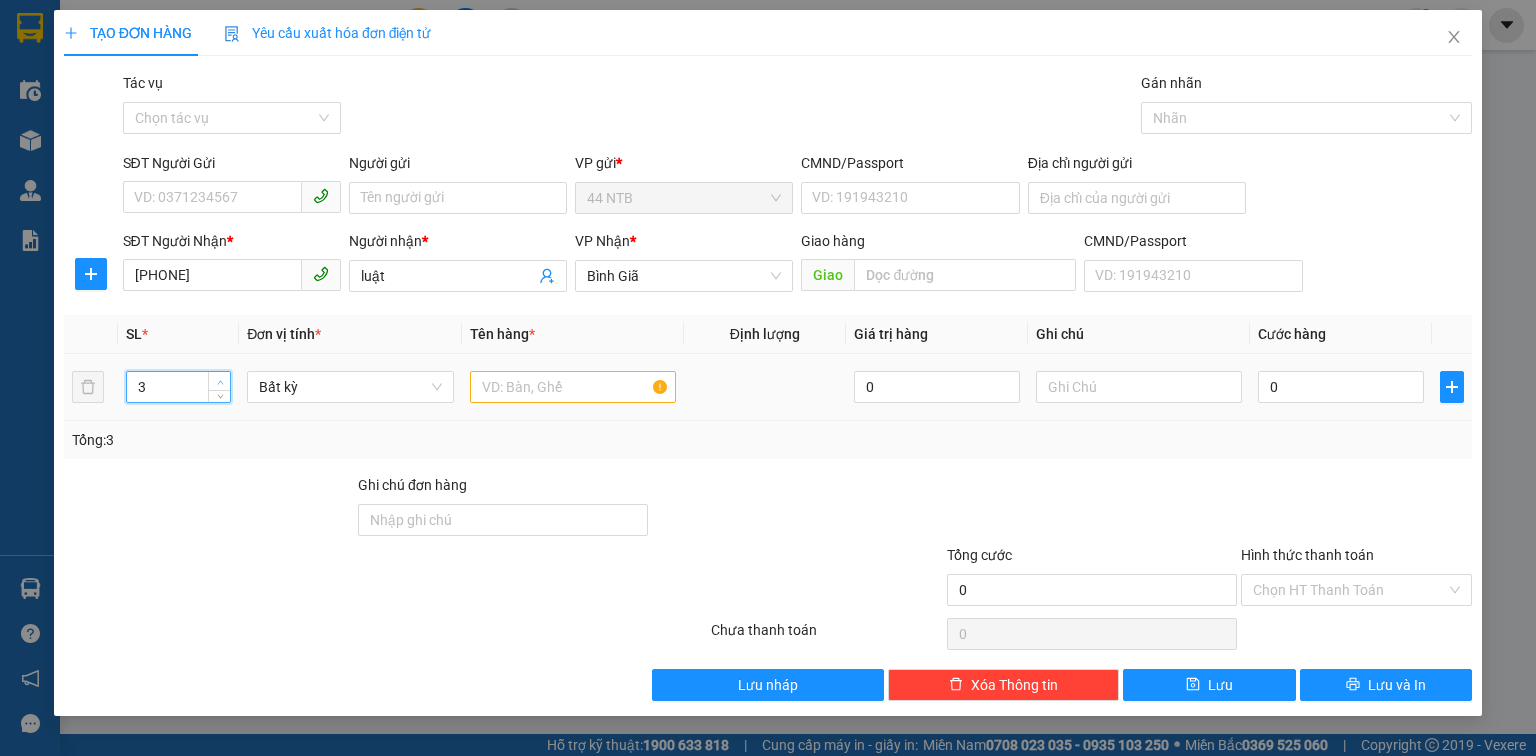 type on "4" 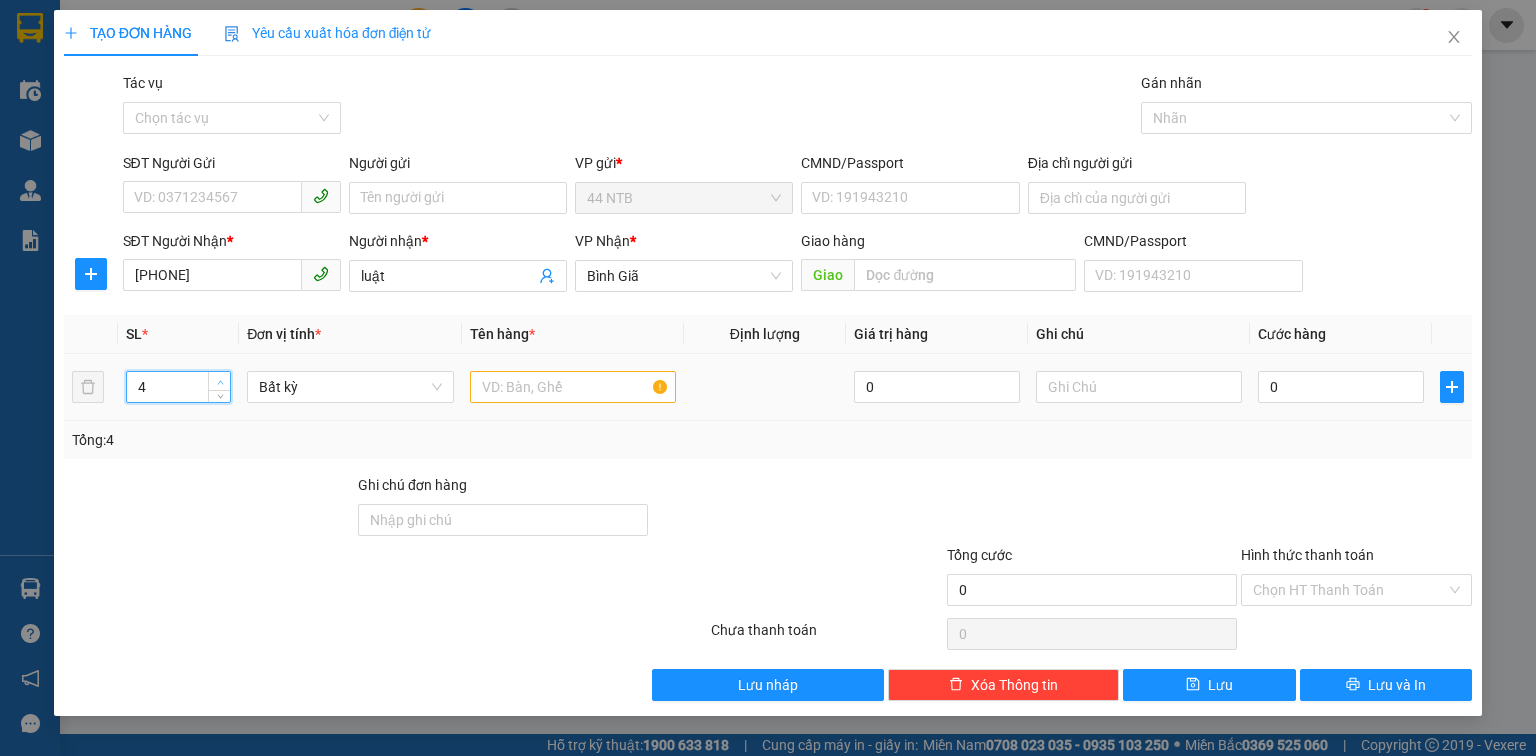 click 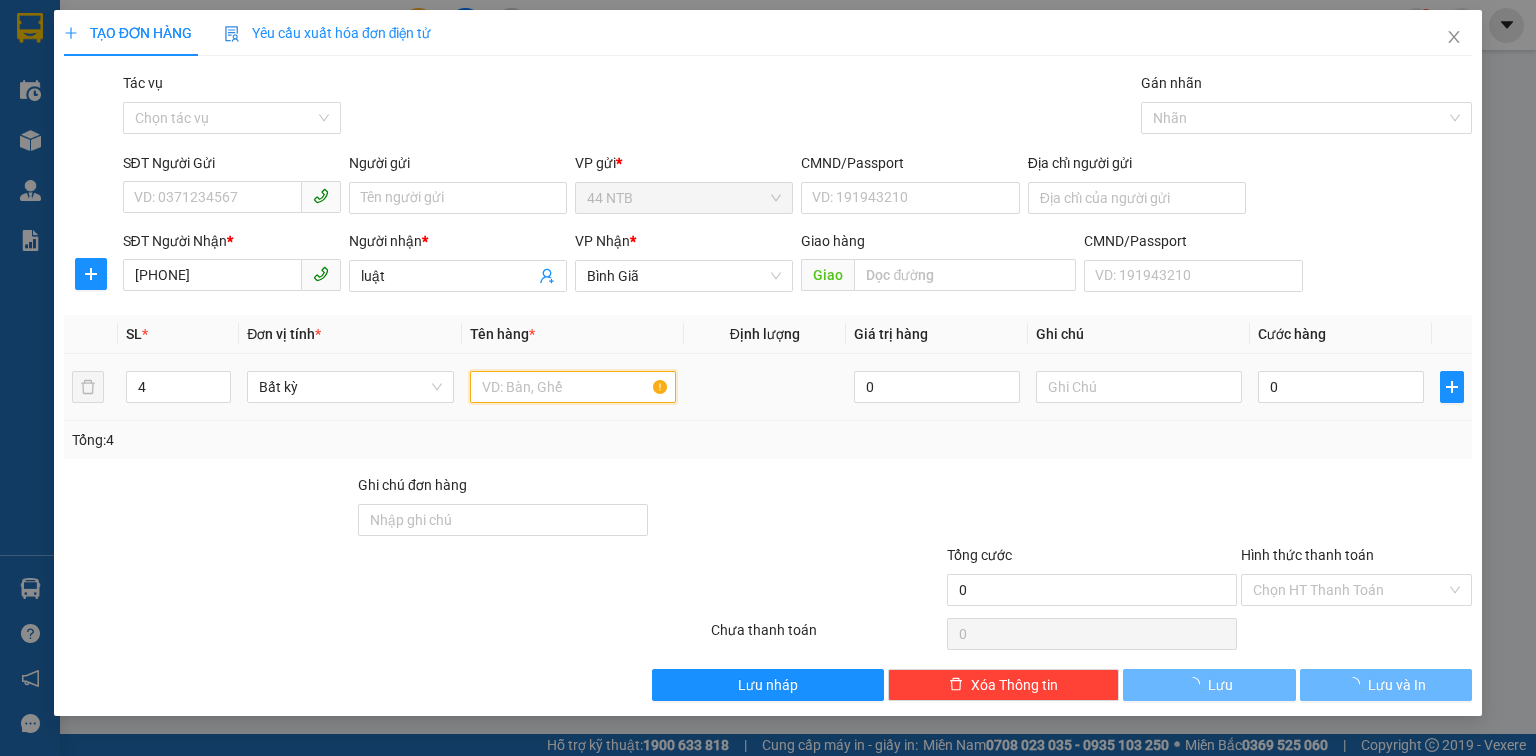 click at bounding box center [573, 387] 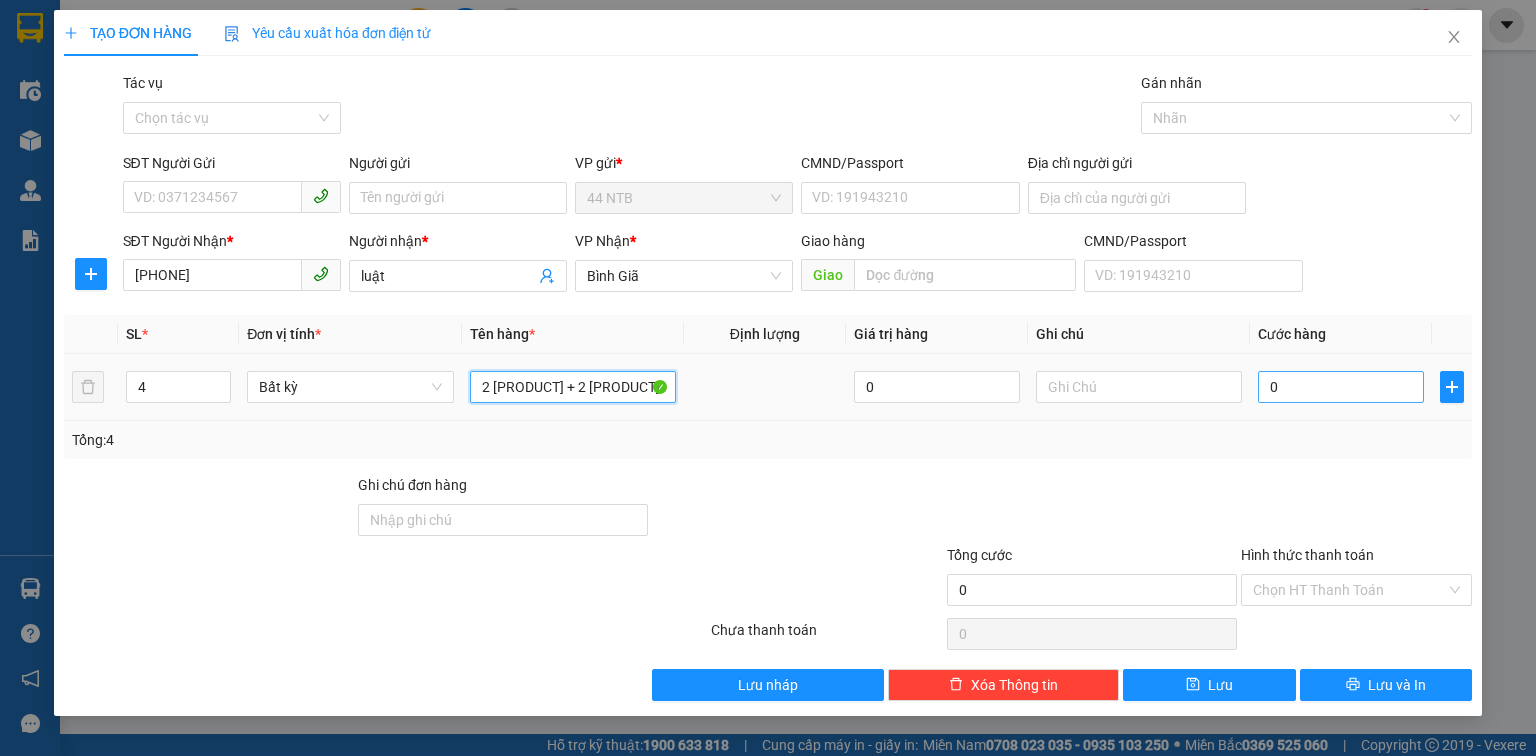 type on "2 [PRODUCT] + 2 [PRODUCT]" 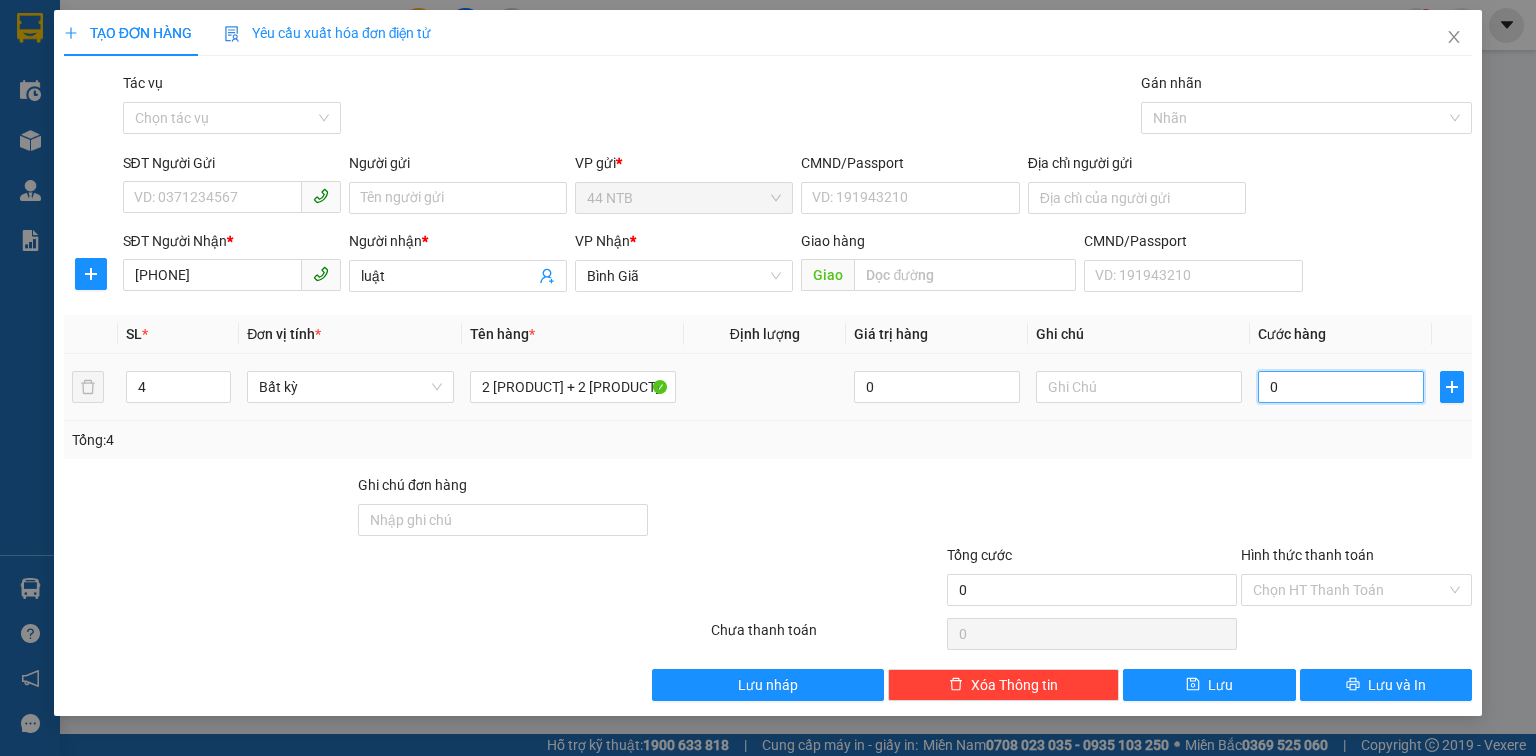 click on "0" at bounding box center (1341, 387) 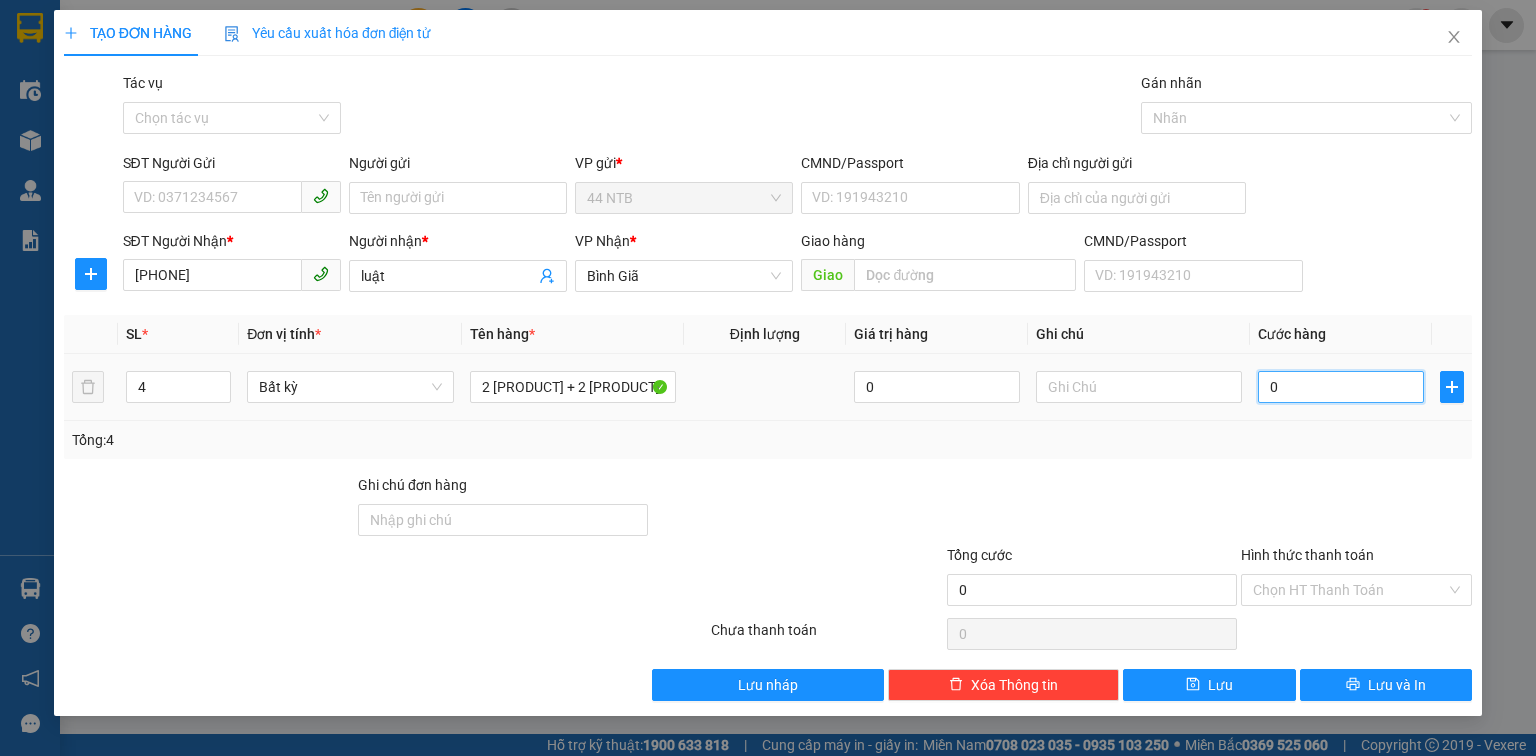 type on "1" 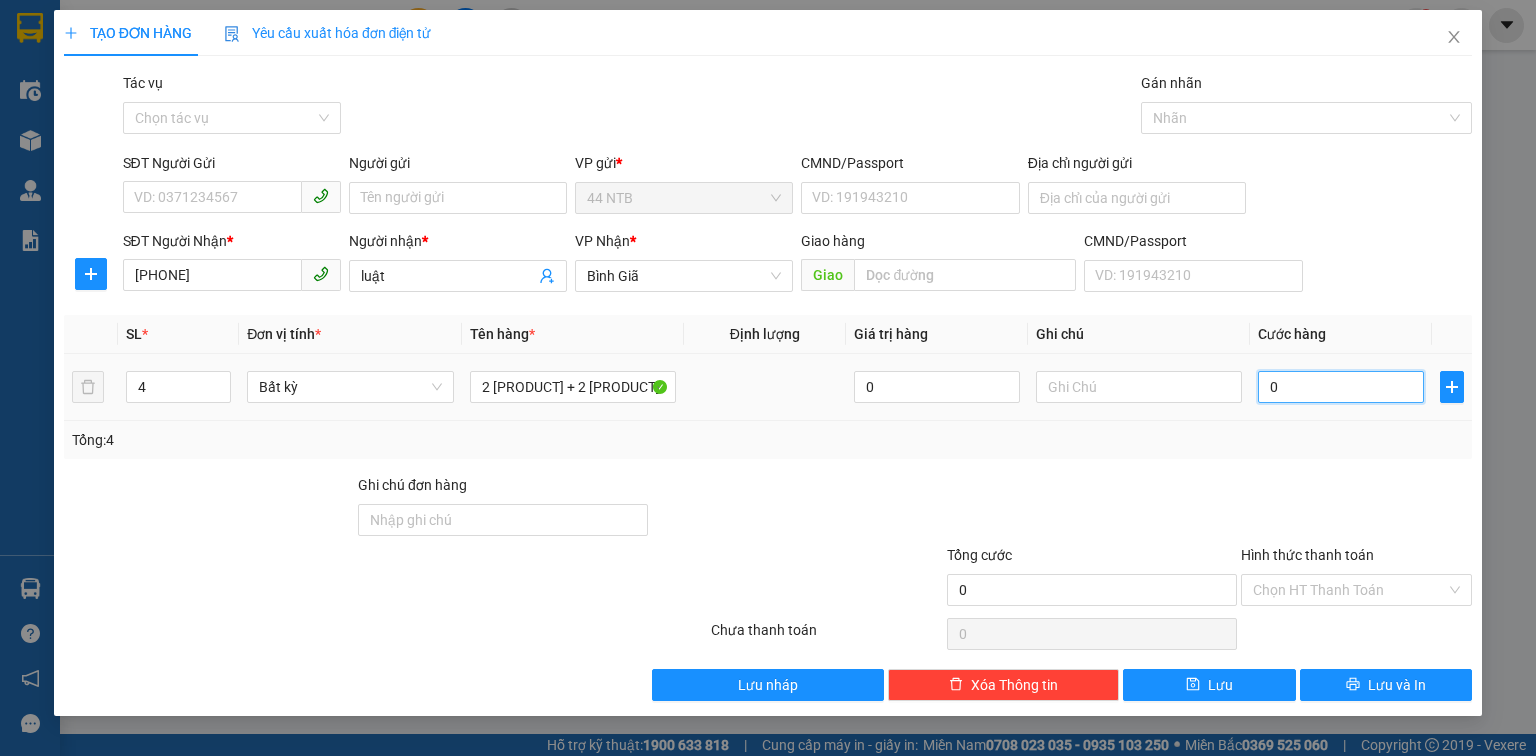 type on "1" 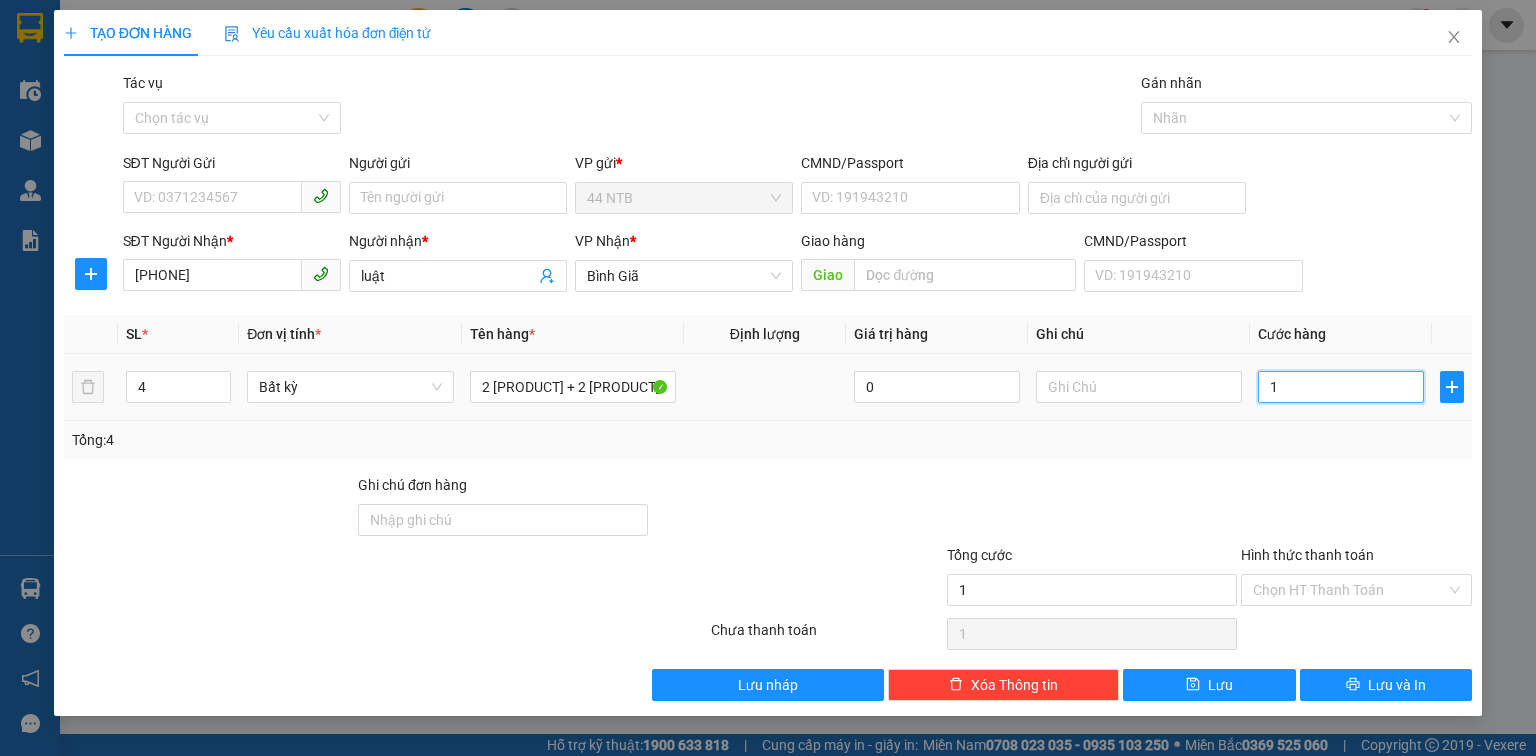 type on "12" 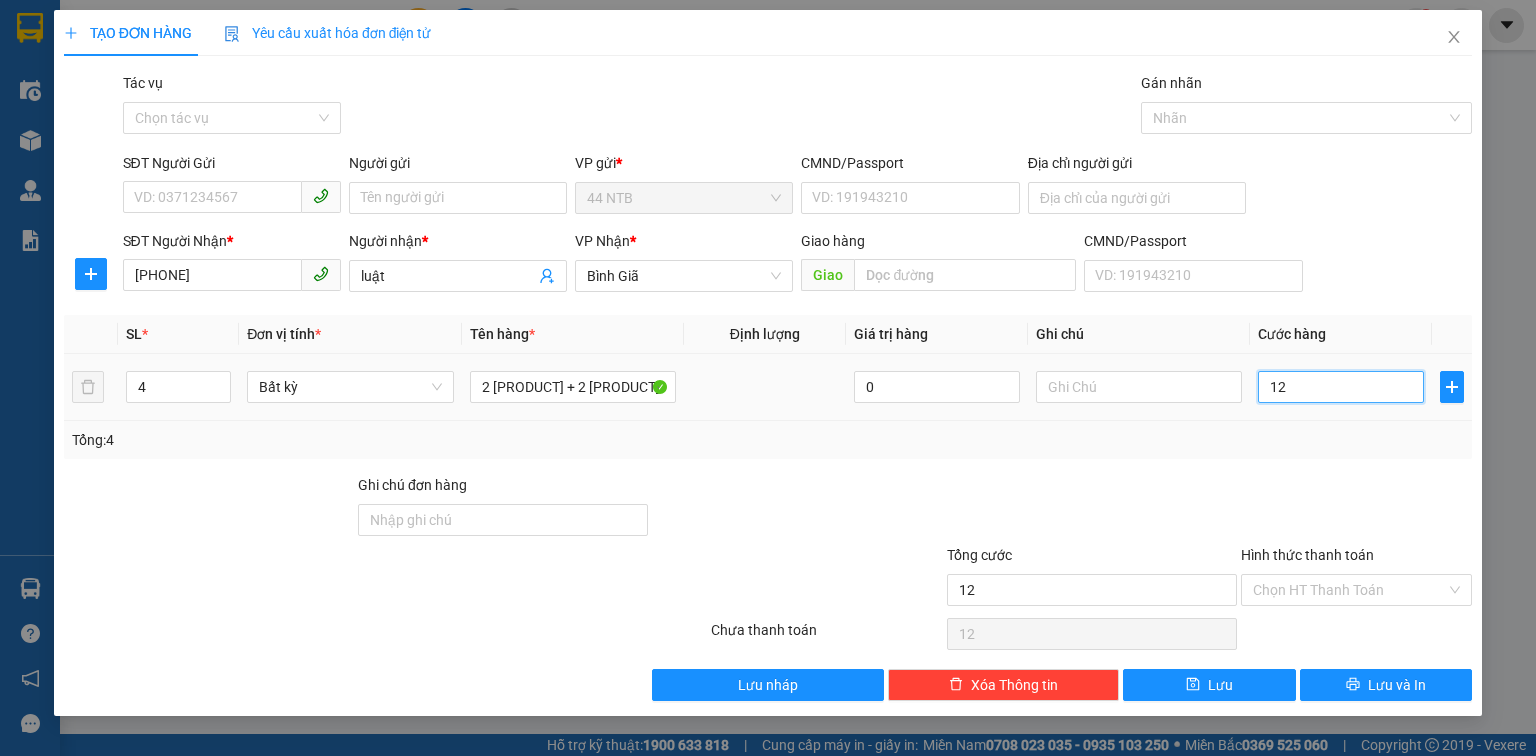 type on "120" 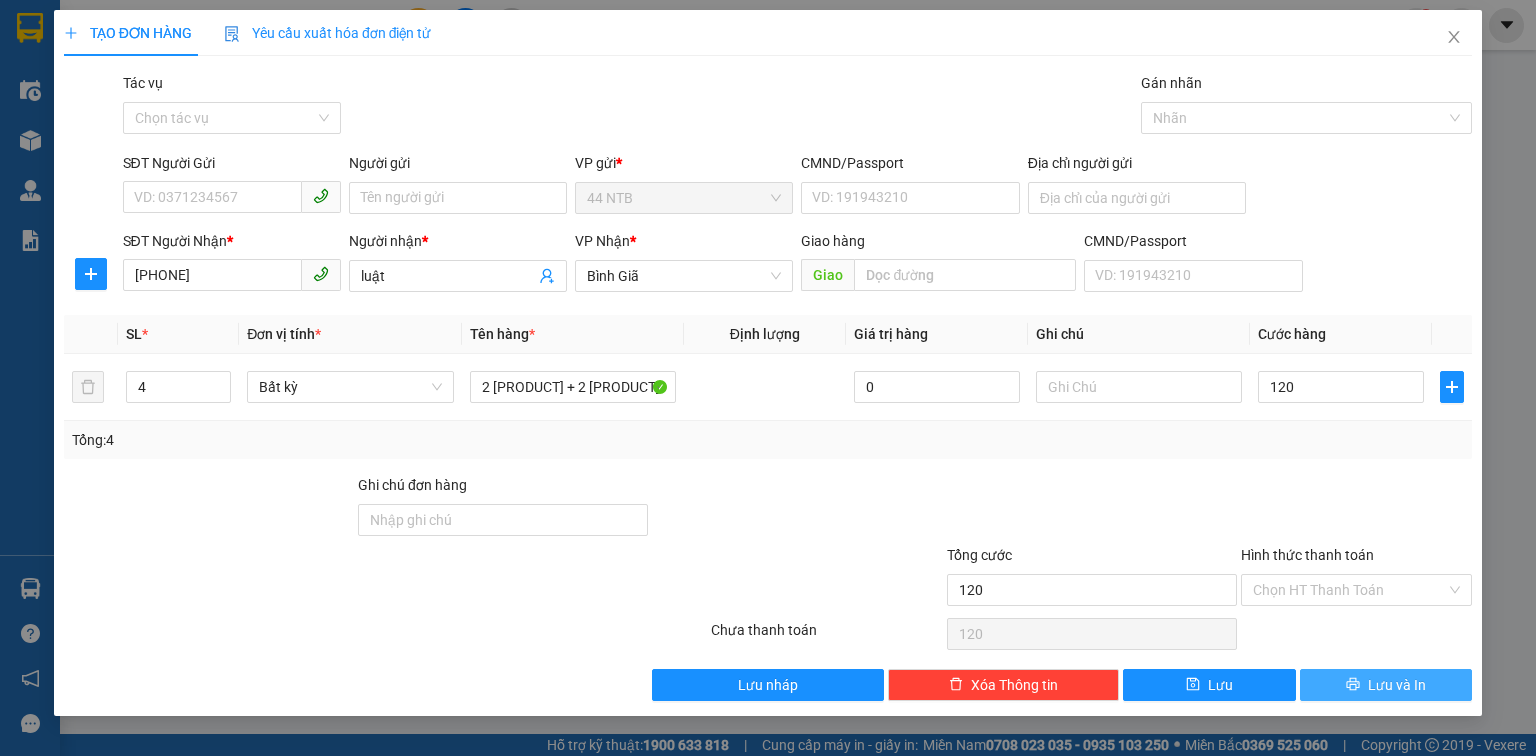 type on "120.000" 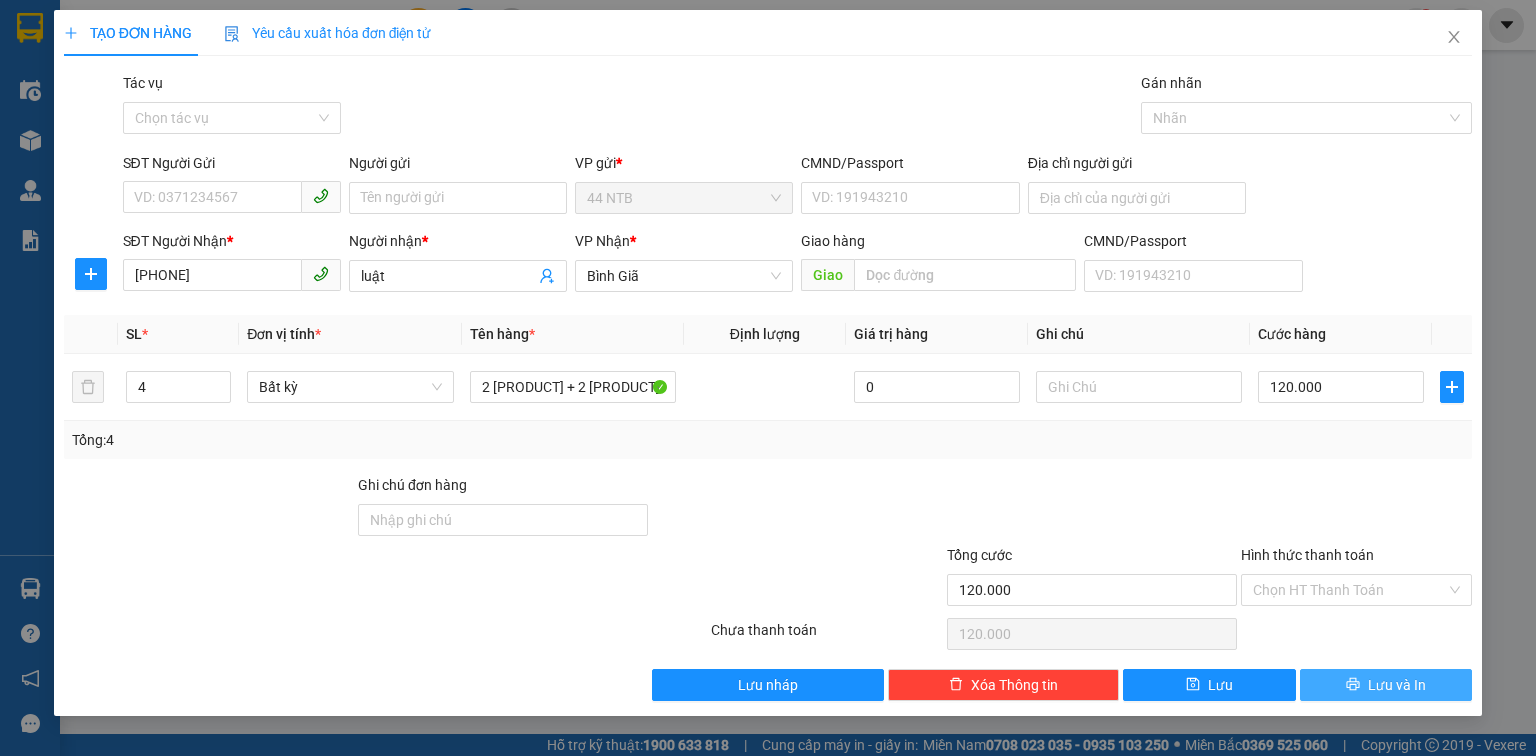 click on "Lưu và In" at bounding box center (1386, 685) 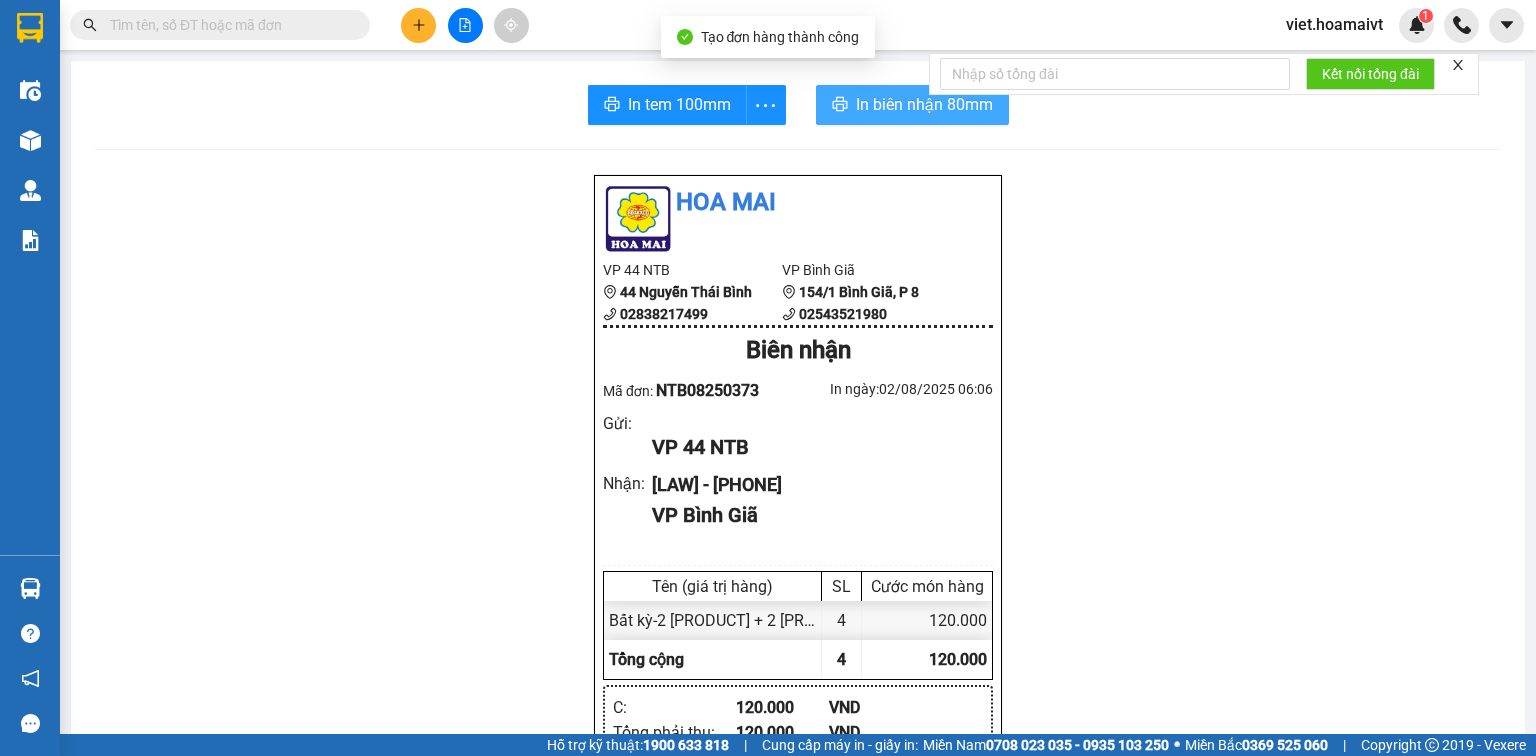 click on "In biên nhận 80mm" at bounding box center [924, 104] 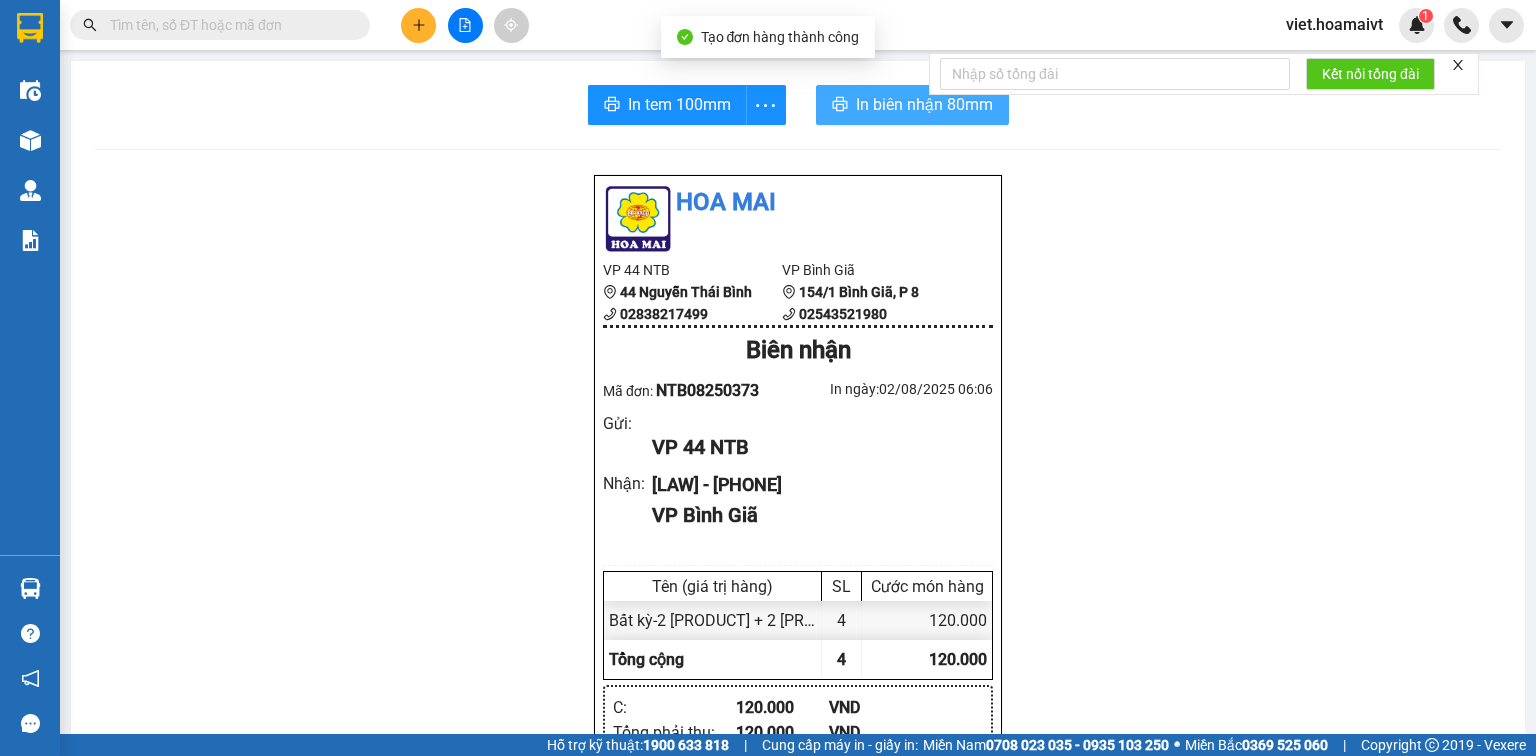 scroll, scrollTop: 0, scrollLeft: 0, axis: both 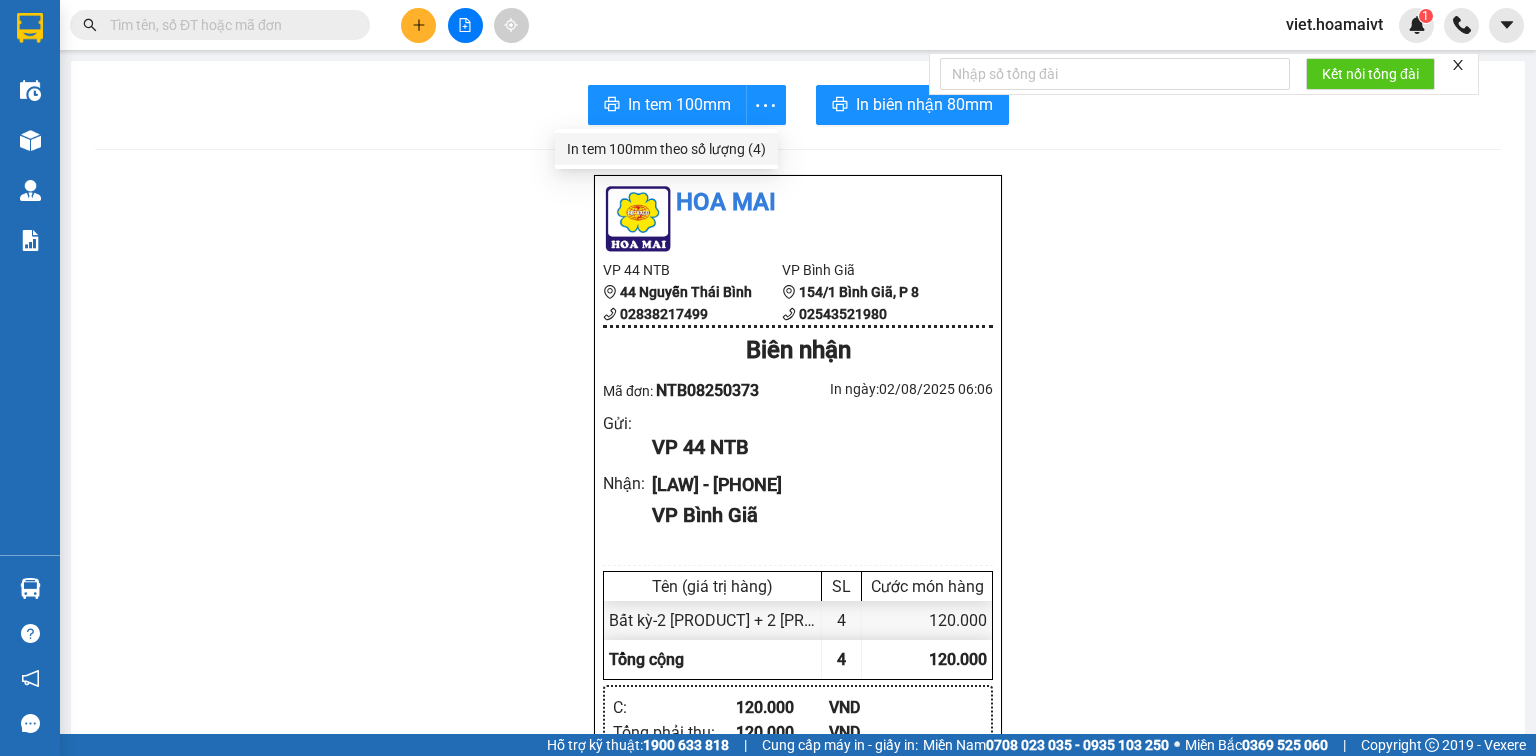 click on "In tem 100mm theo số lượng   (4)" at bounding box center [666, 149] 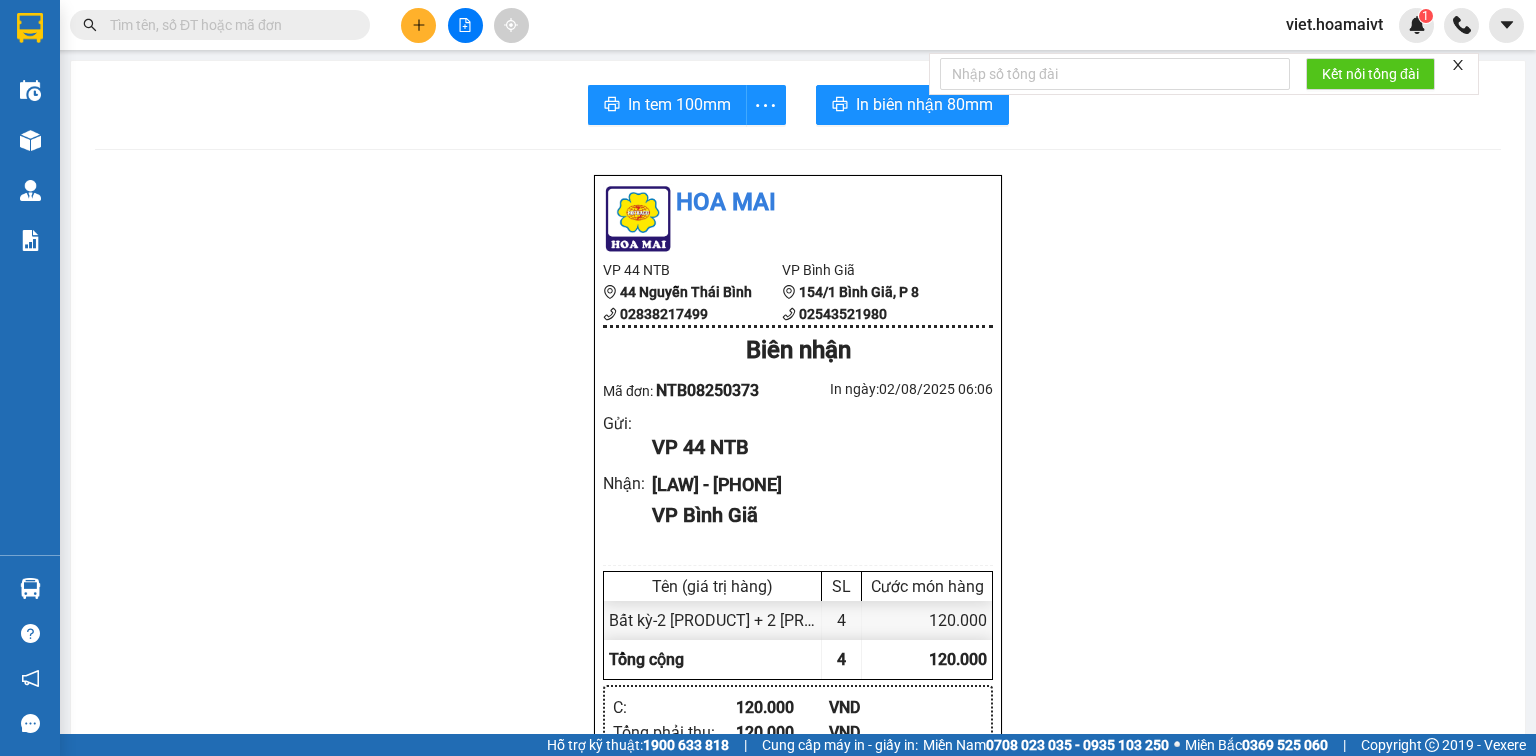 scroll, scrollTop: 0, scrollLeft: 0, axis: both 